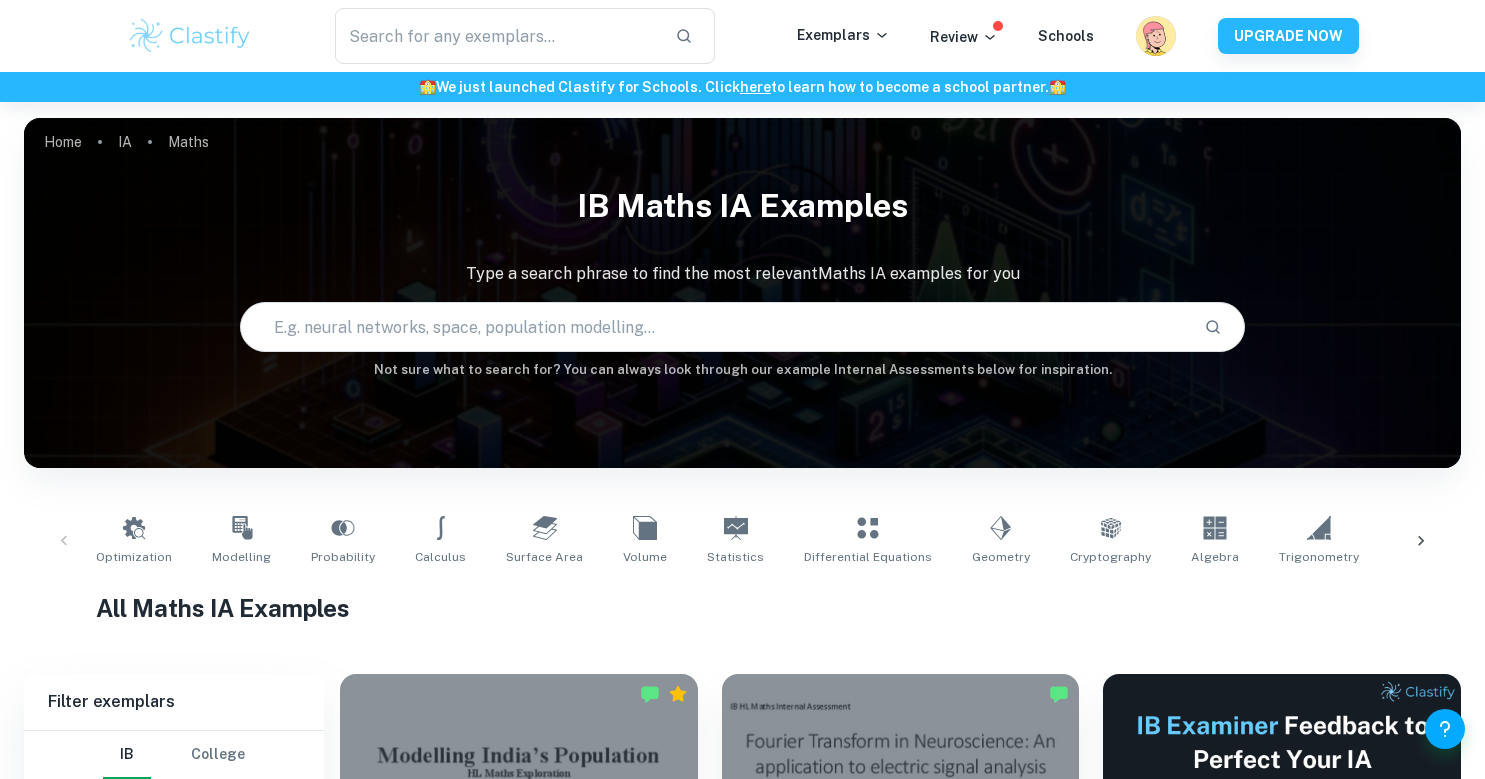 scroll, scrollTop: 486, scrollLeft: 0, axis: vertical 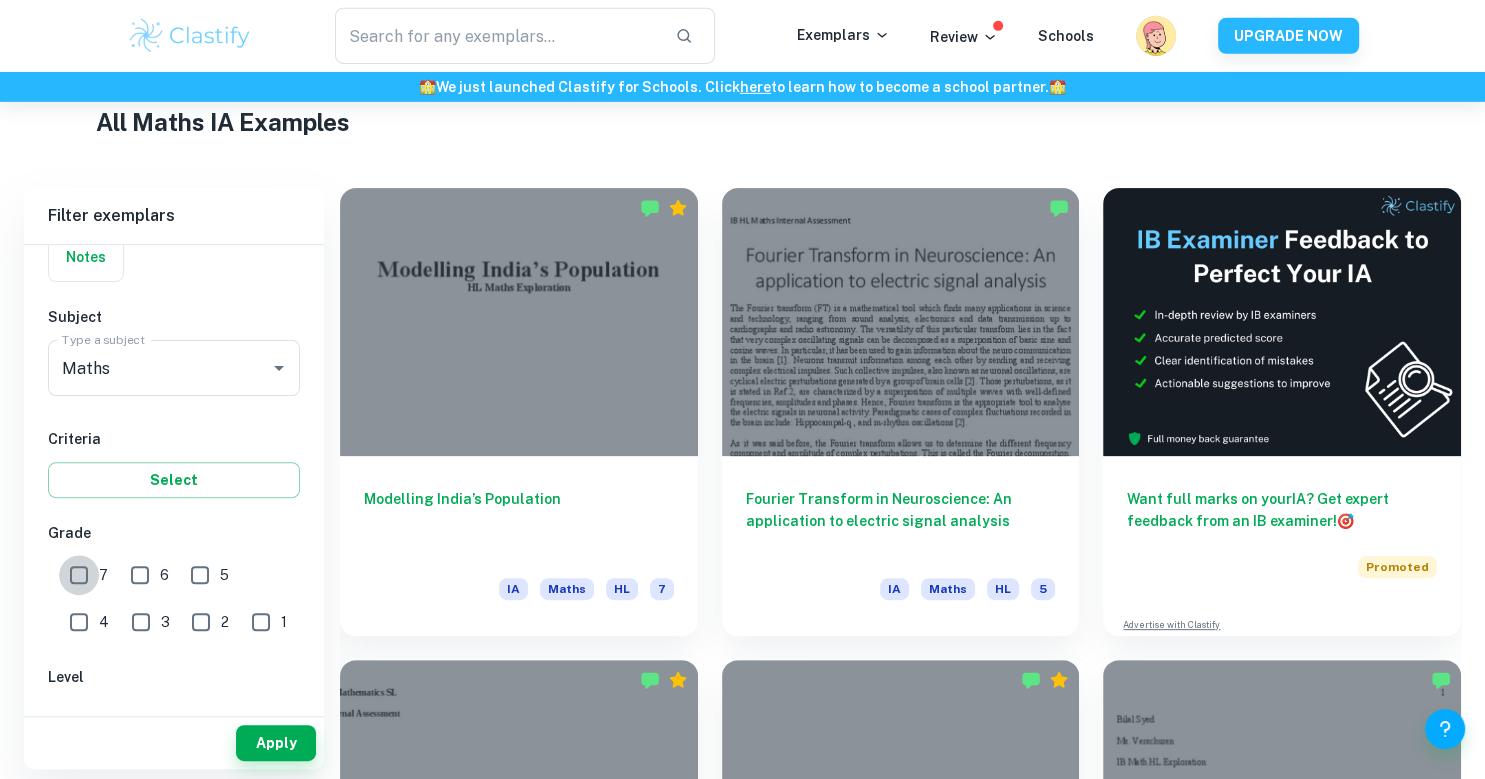 click on "7" at bounding box center (79, 575) 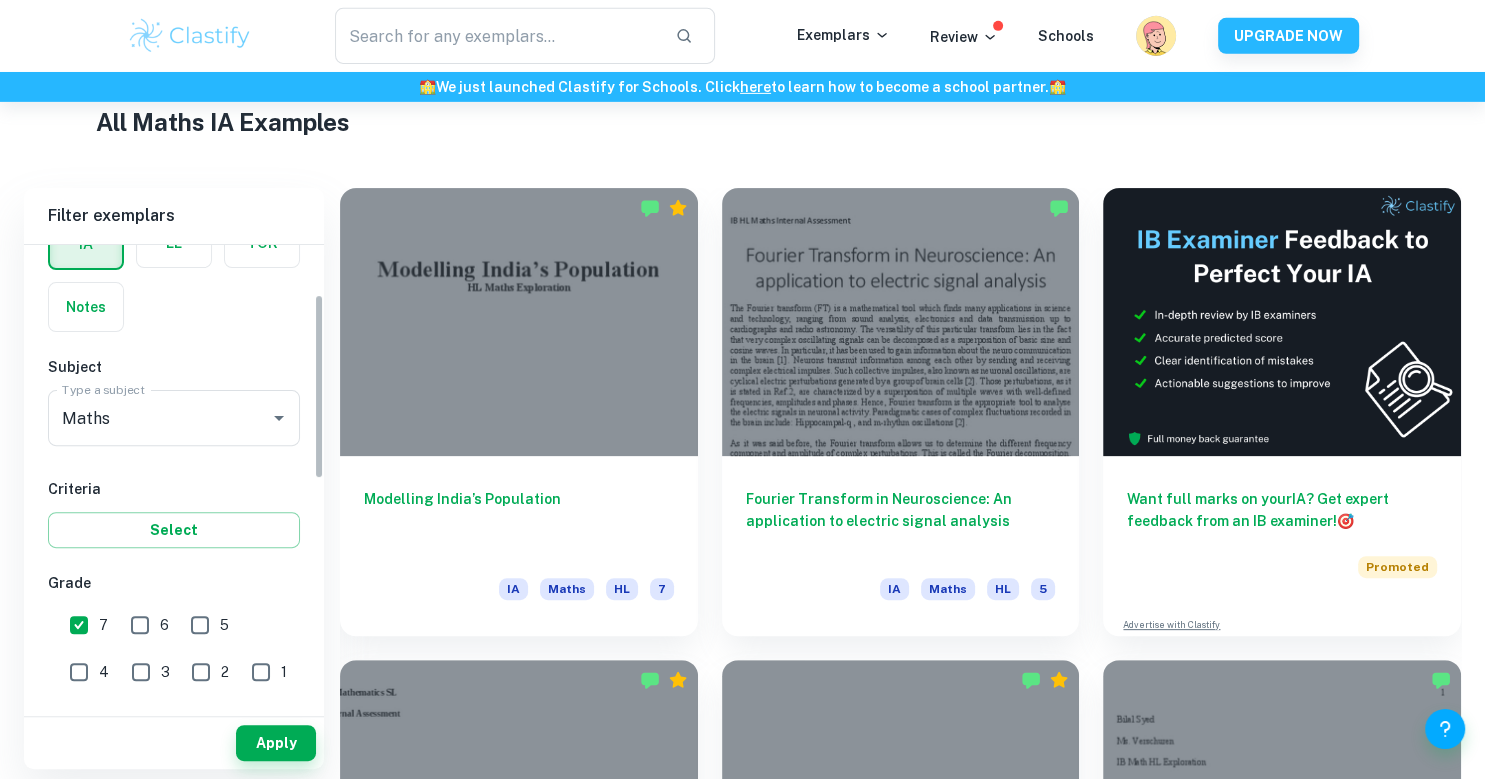scroll, scrollTop: 123, scrollLeft: 0, axis: vertical 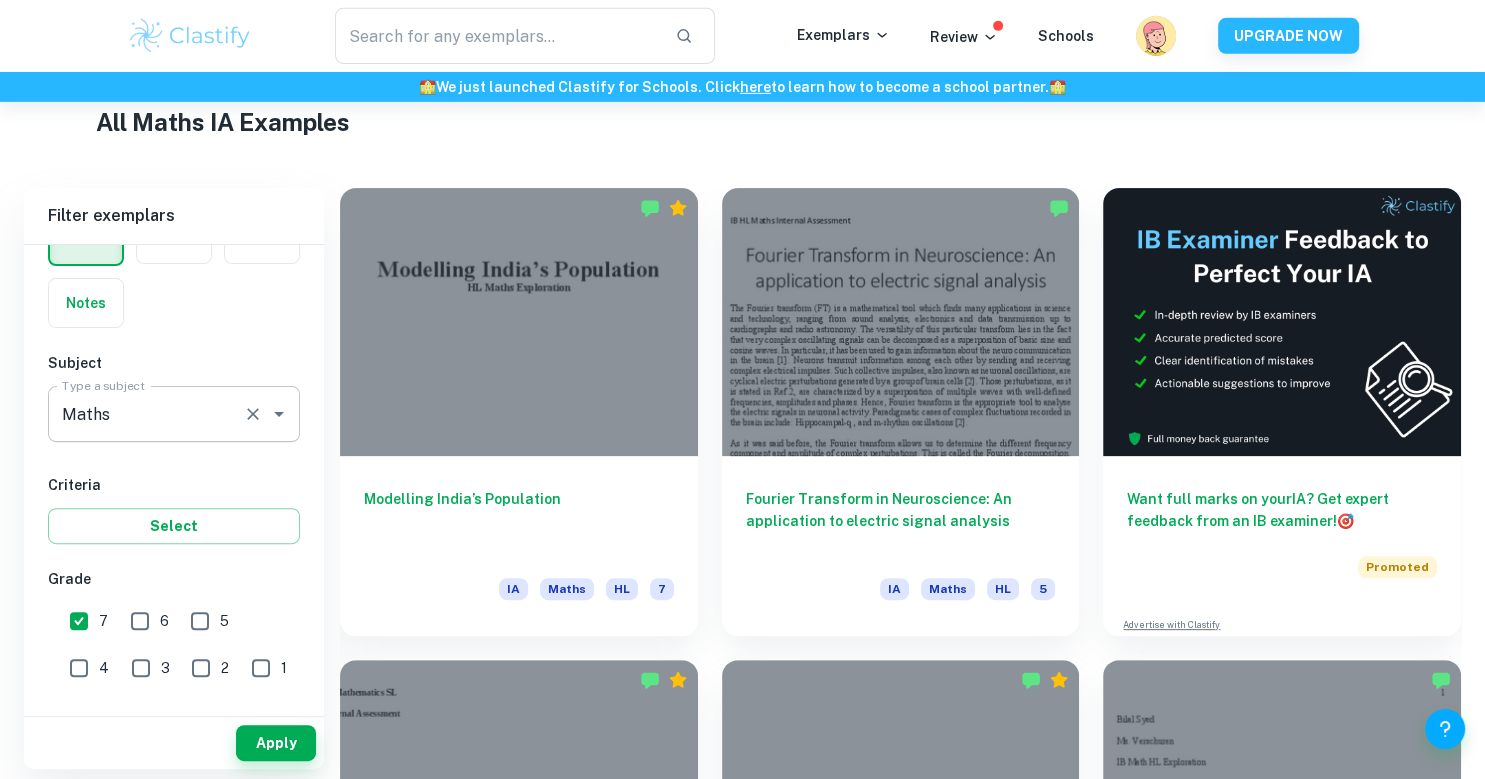 click on "Maths" at bounding box center (146, 414) 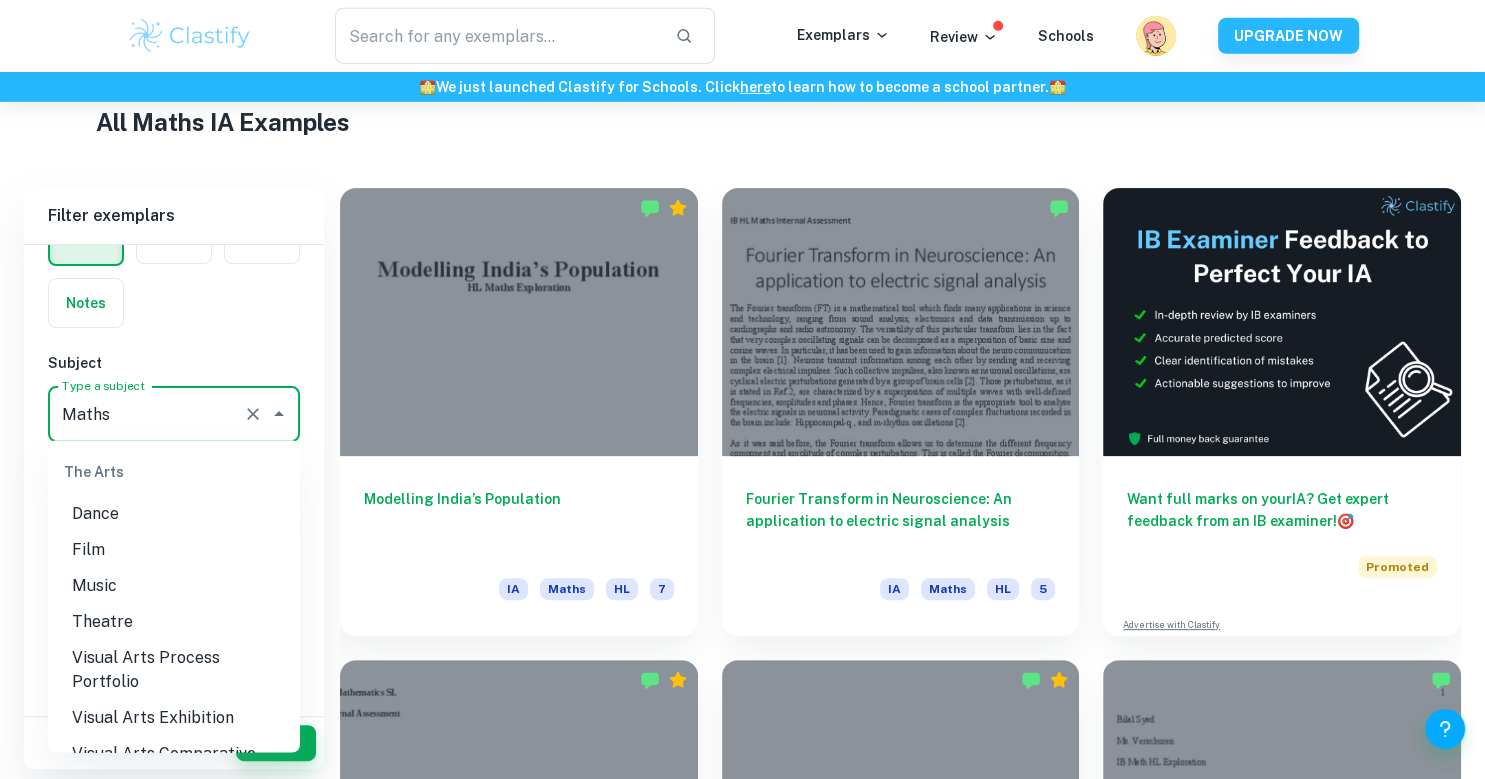 scroll, scrollTop: 2992, scrollLeft: 0, axis: vertical 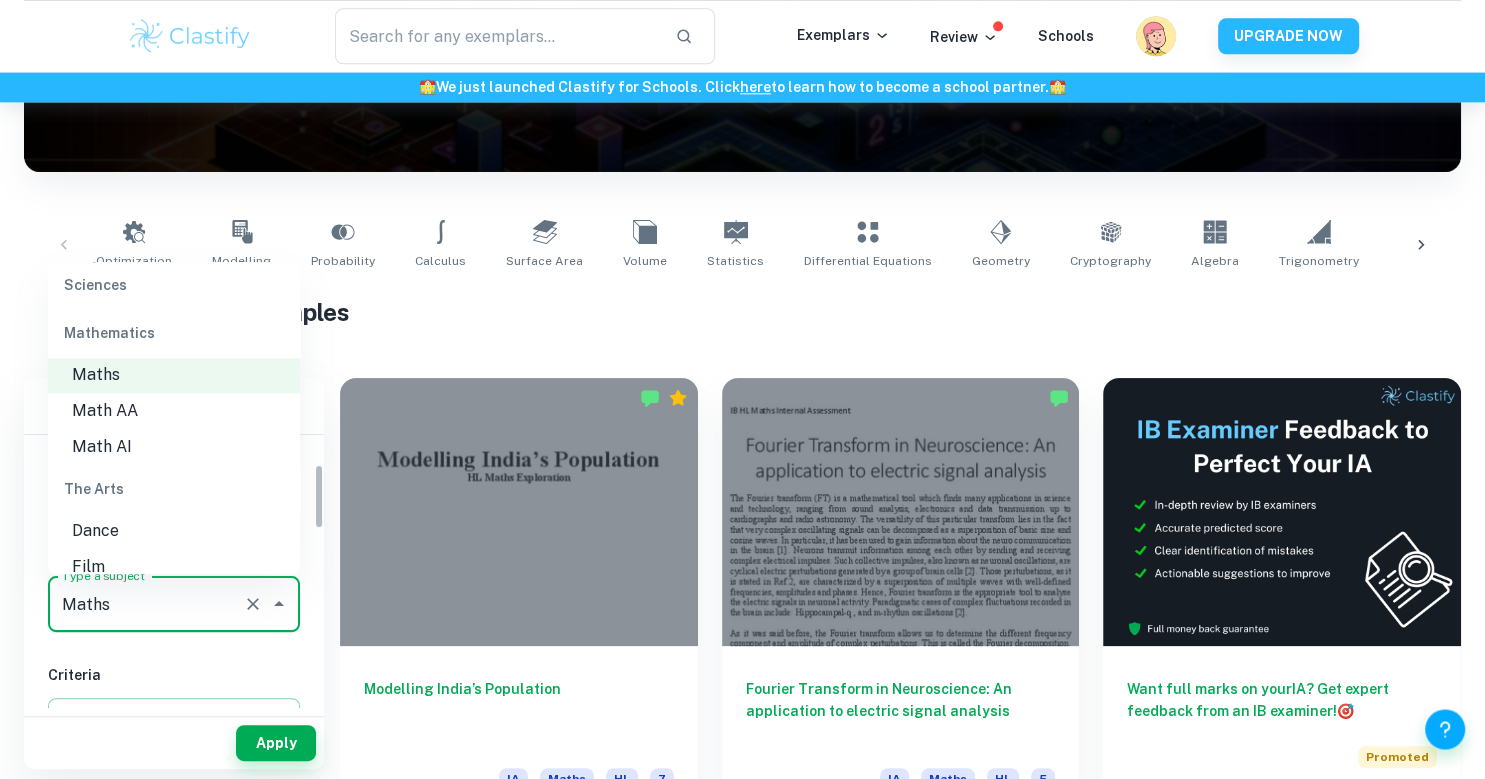 click on "Maths" at bounding box center (146, 604) 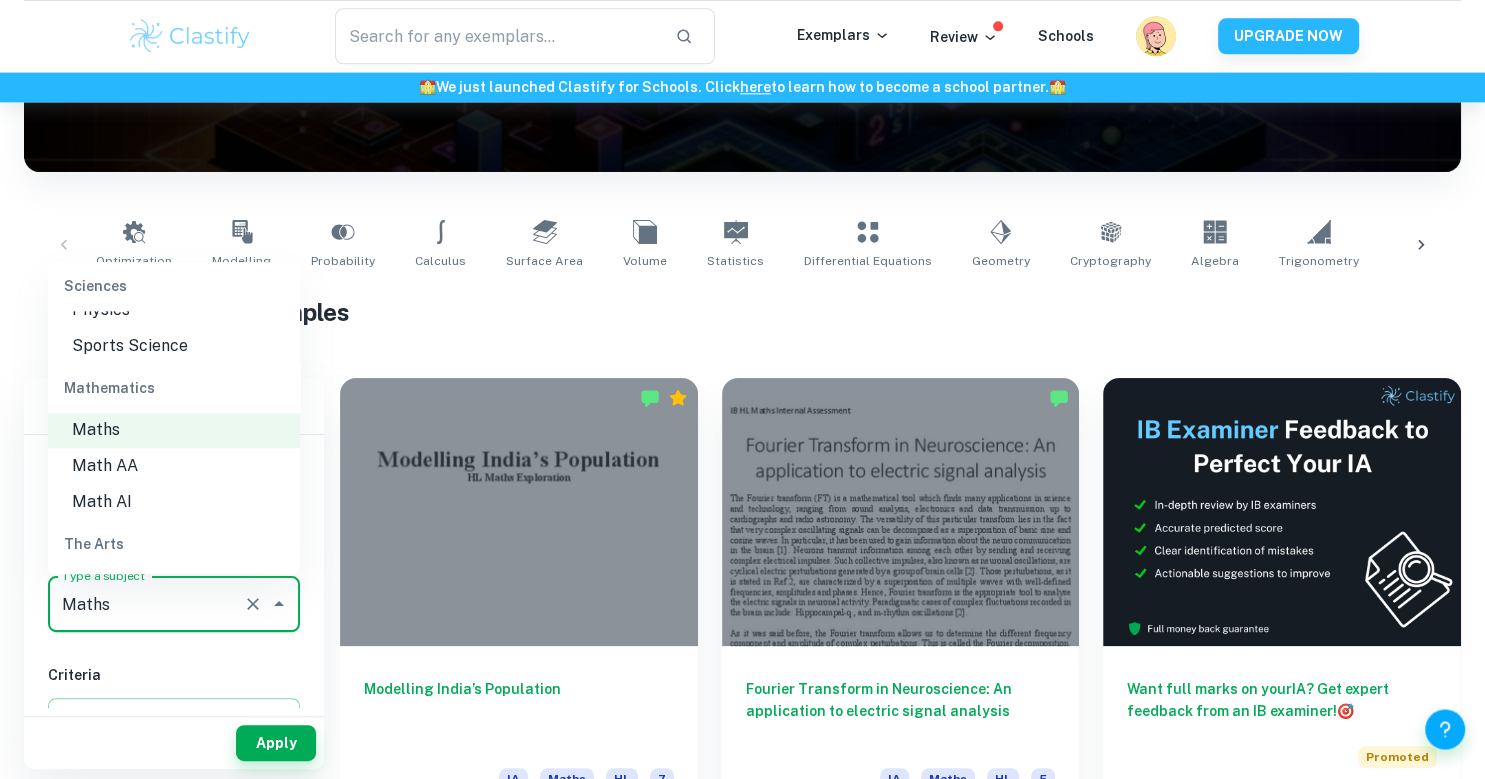 scroll, scrollTop: 2635, scrollLeft: 0, axis: vertical 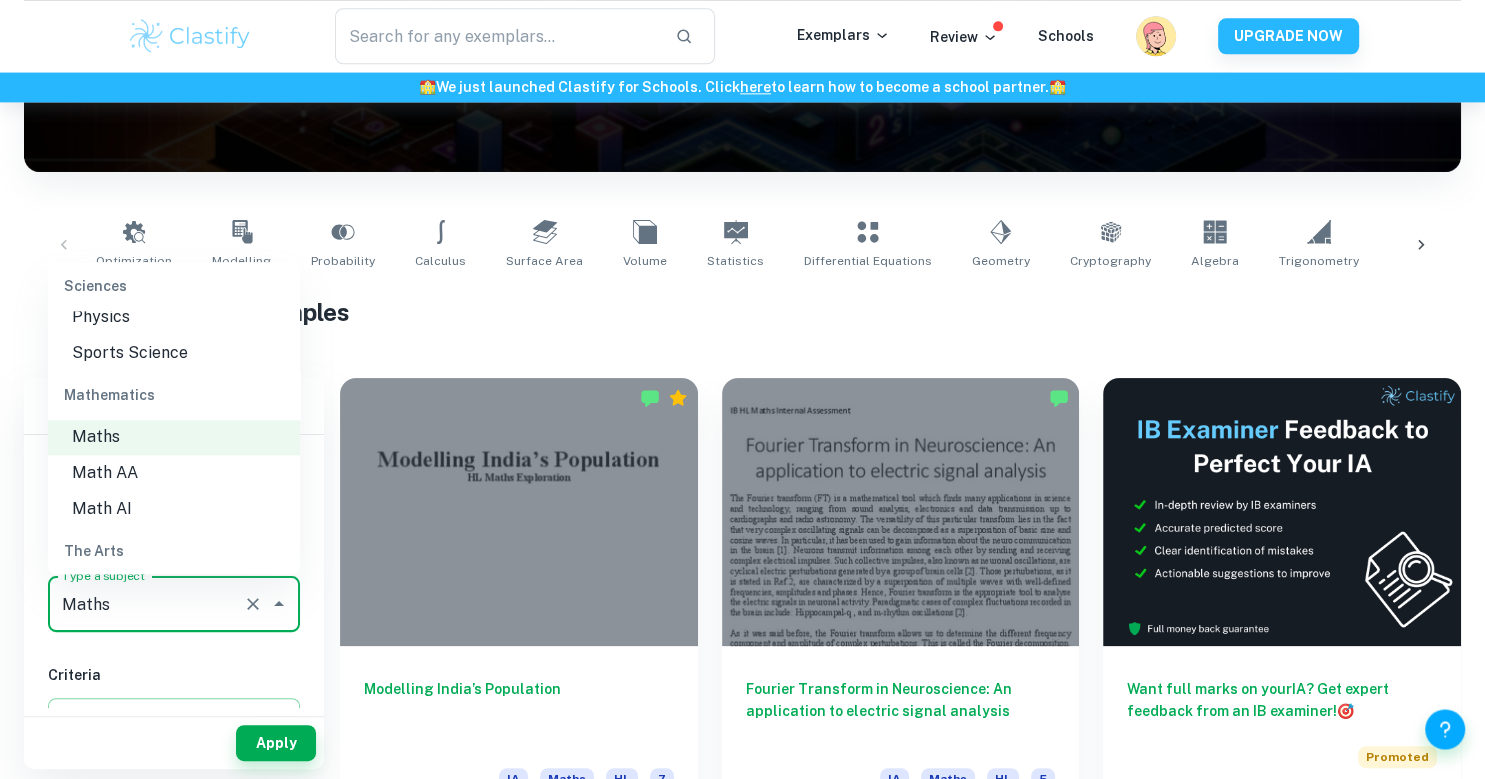 click on "Math AI" at bounding box center [174, 510] 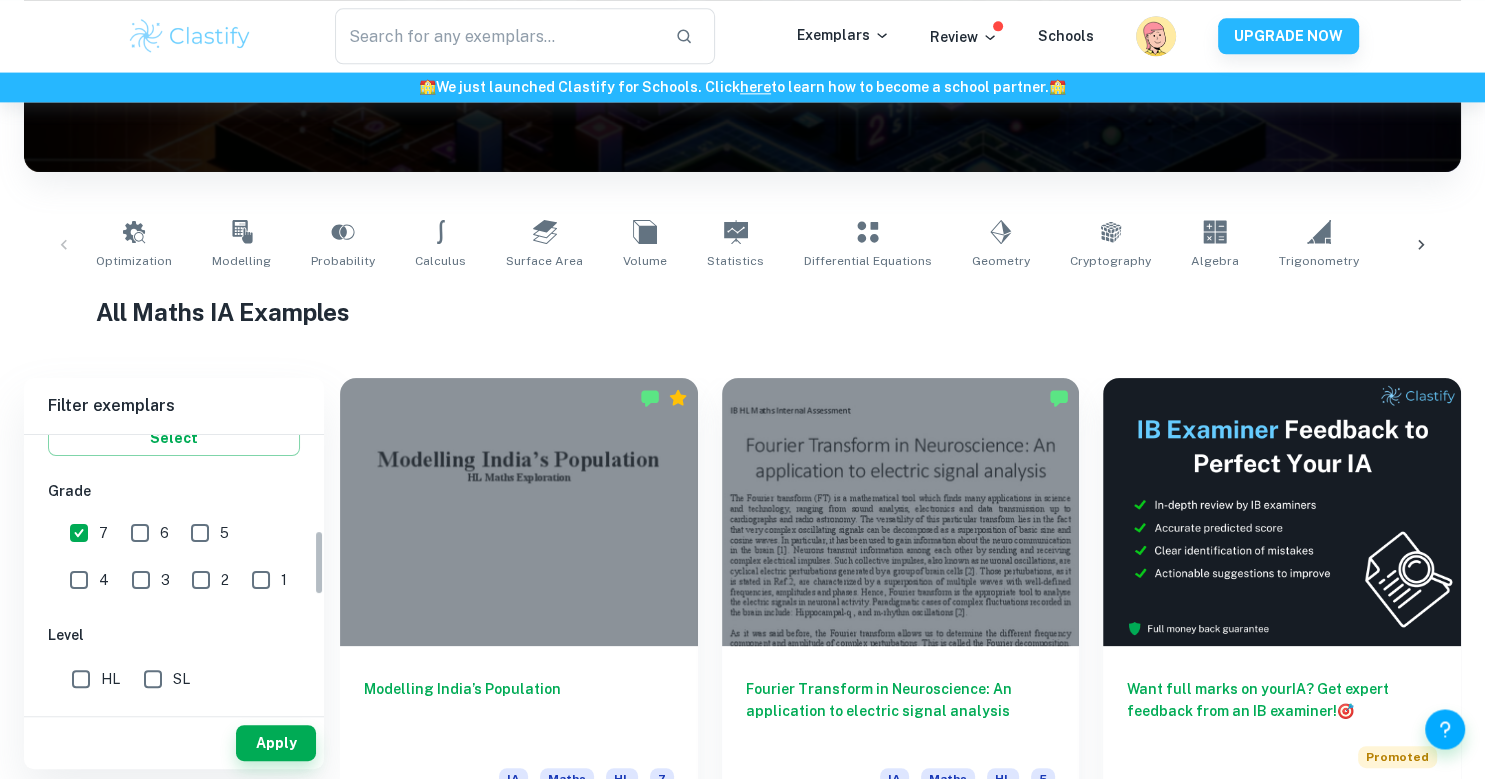 scroll, scrollTop: 407, scrollLeft: 0, axis: vertical 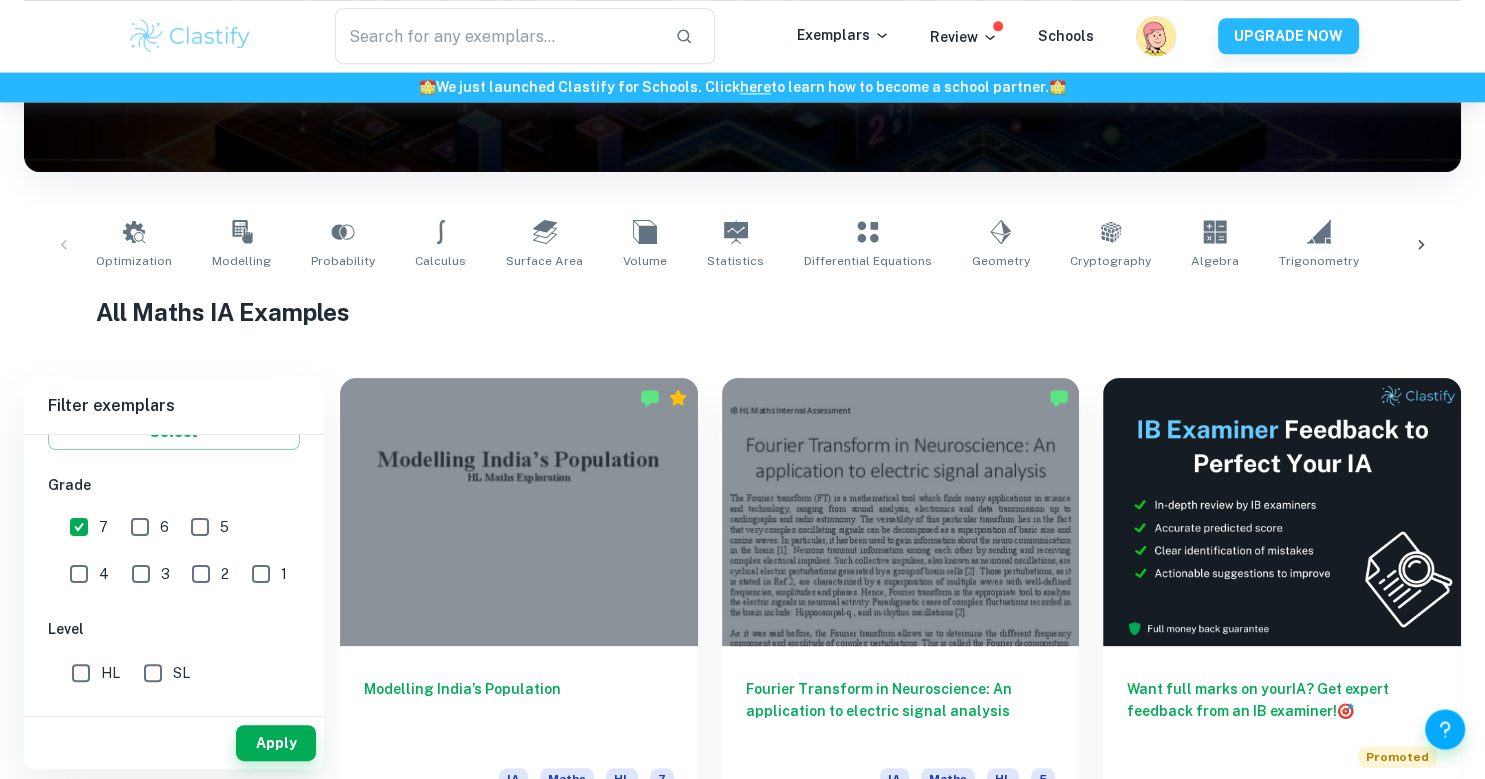 click on "HL" at bounding box center (81, 673) 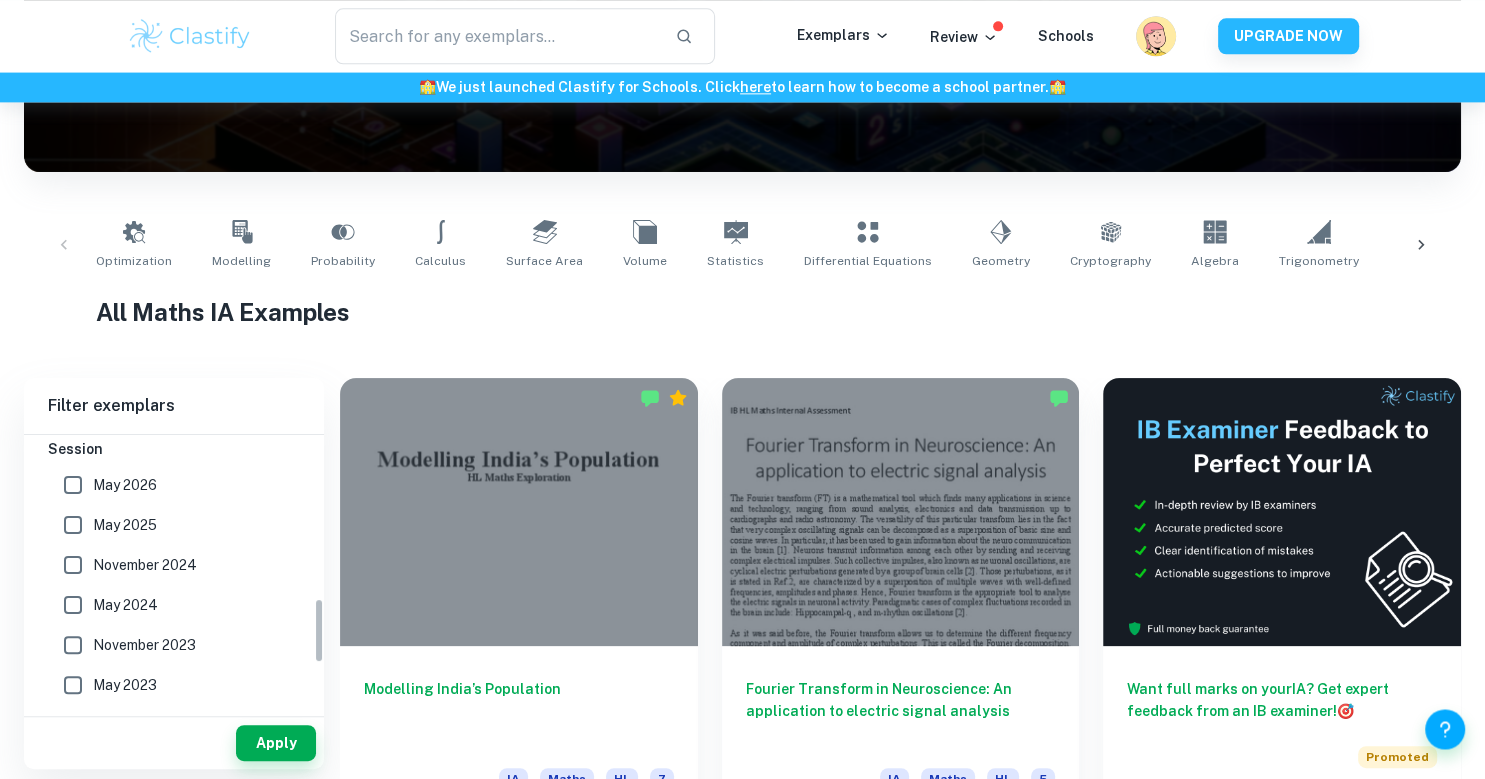 scroll, scrollTop: 691, scrollLeft: 0, axis: vertical 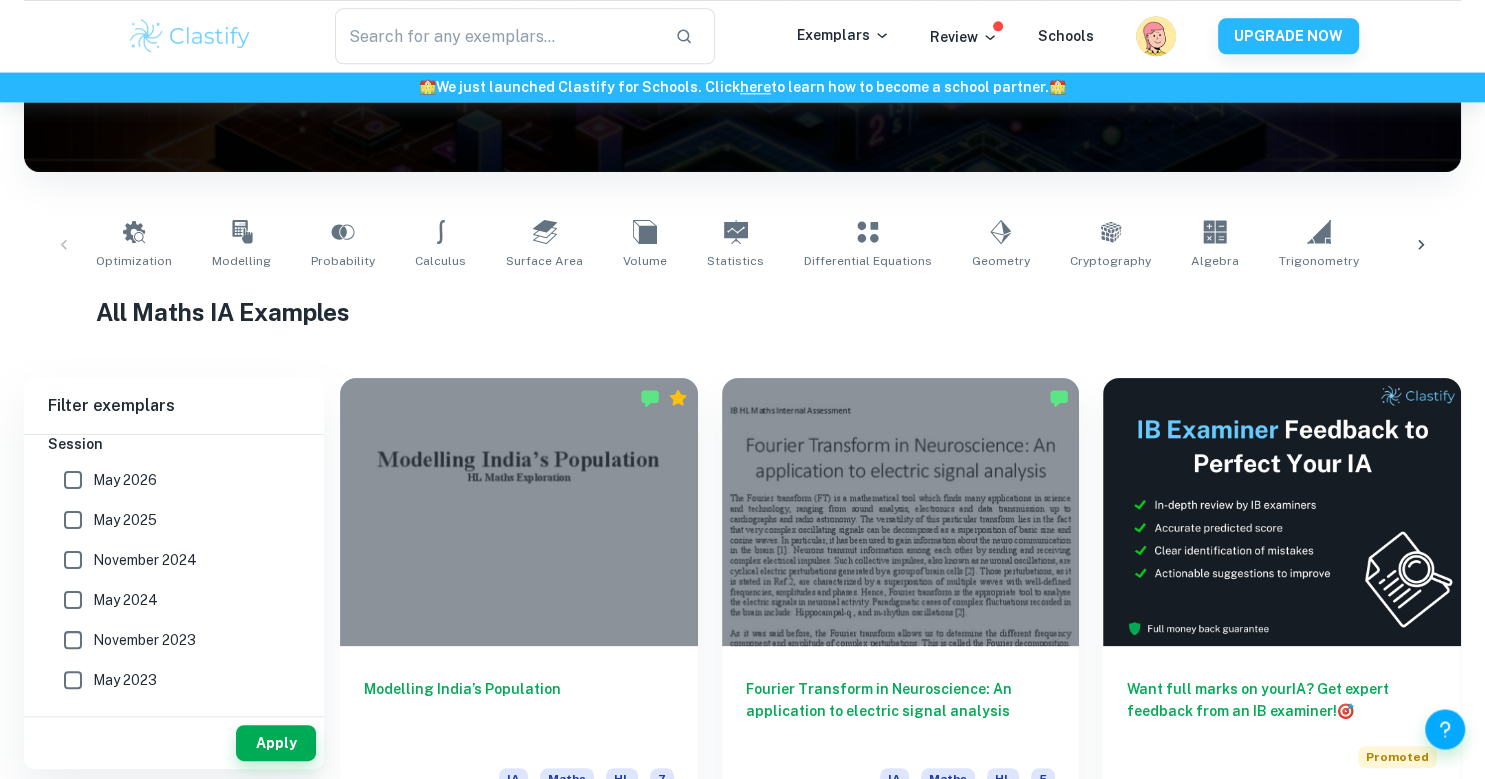 click on "May 2026" at bounding box center [125, 480] 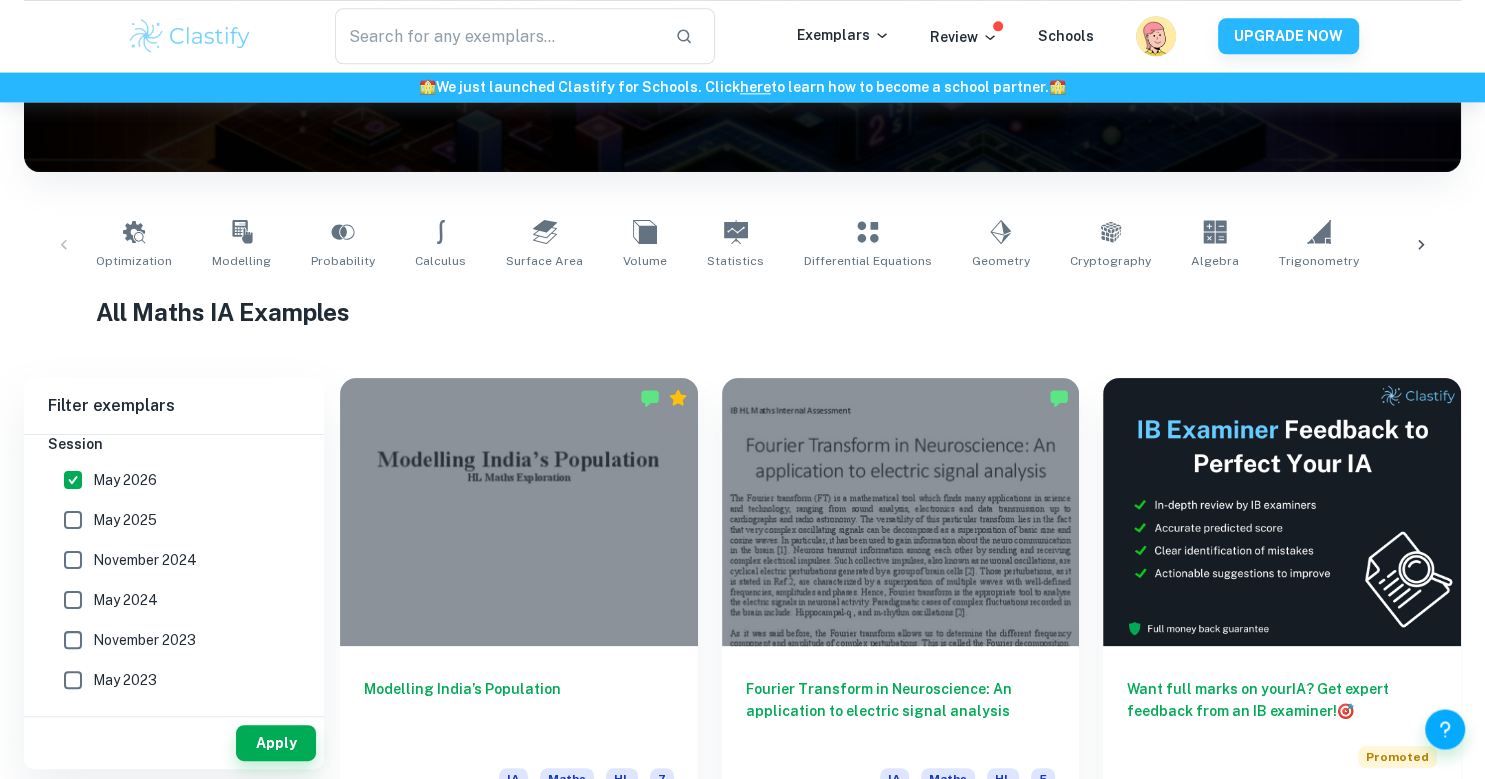 click on "May 2025" at bounding box center [125, 520] 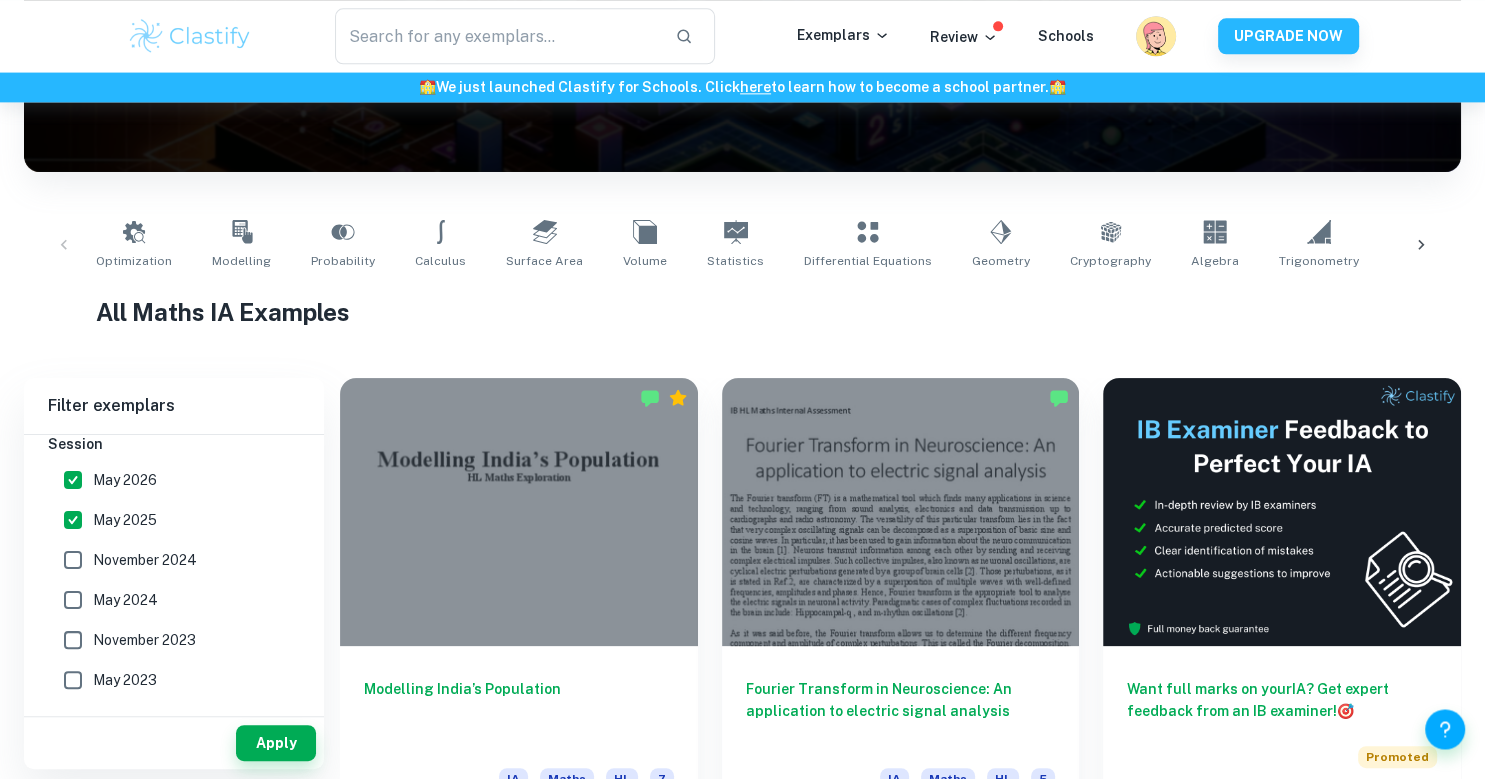click on "November 2024" at bounding box center [73, 560] 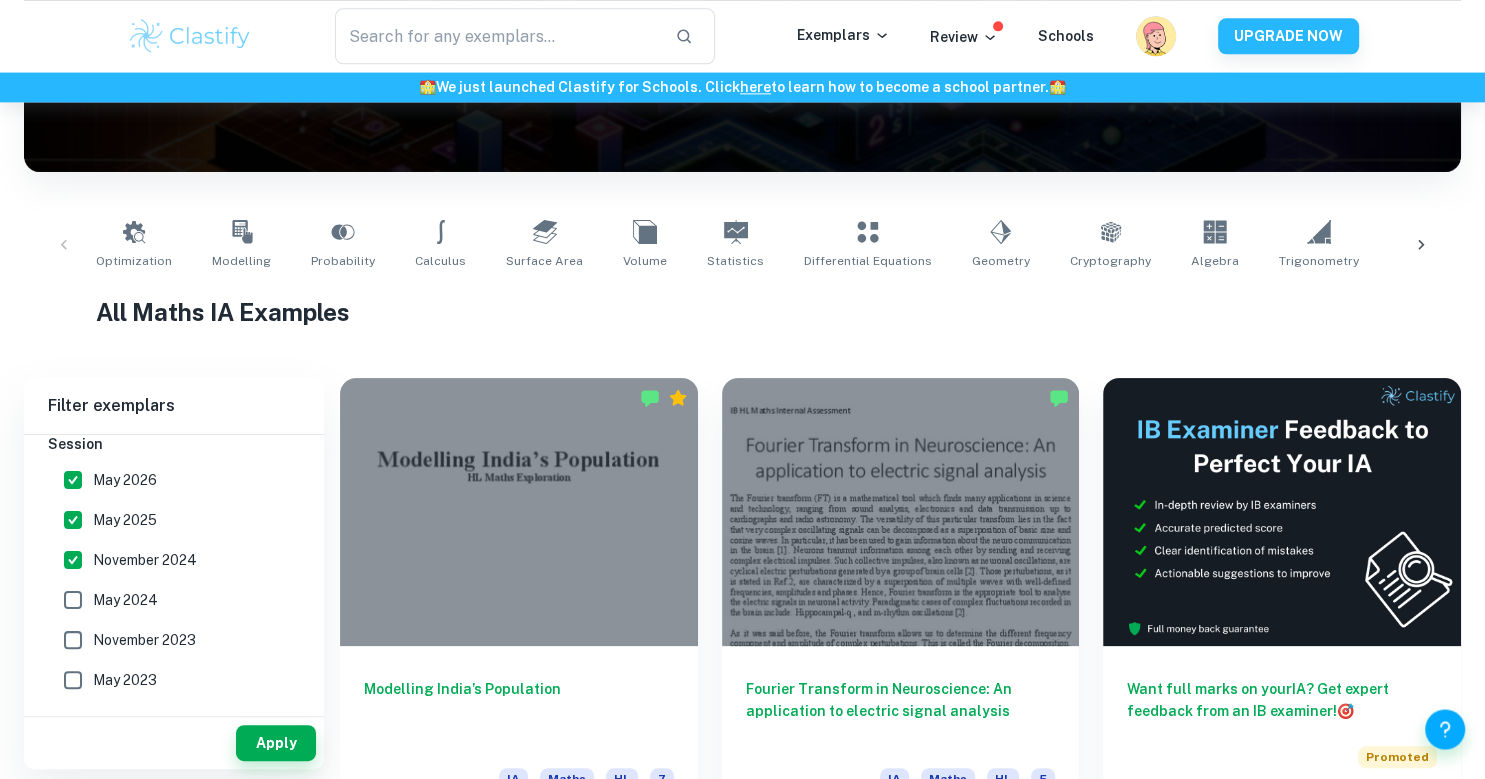click on "May 2024" at bounding box center (73, 600) 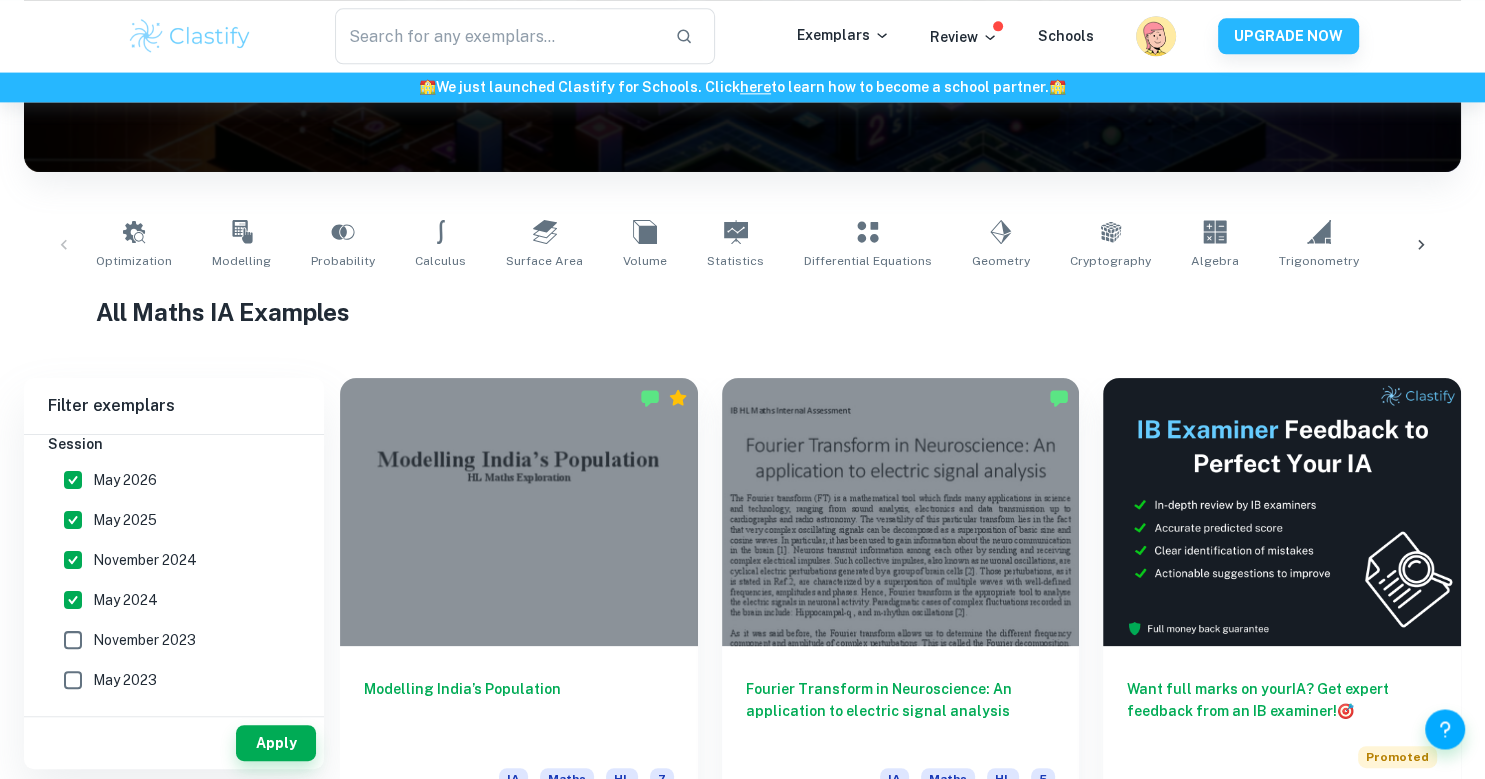 click on "November 2023" at bounding box center (73, 640) 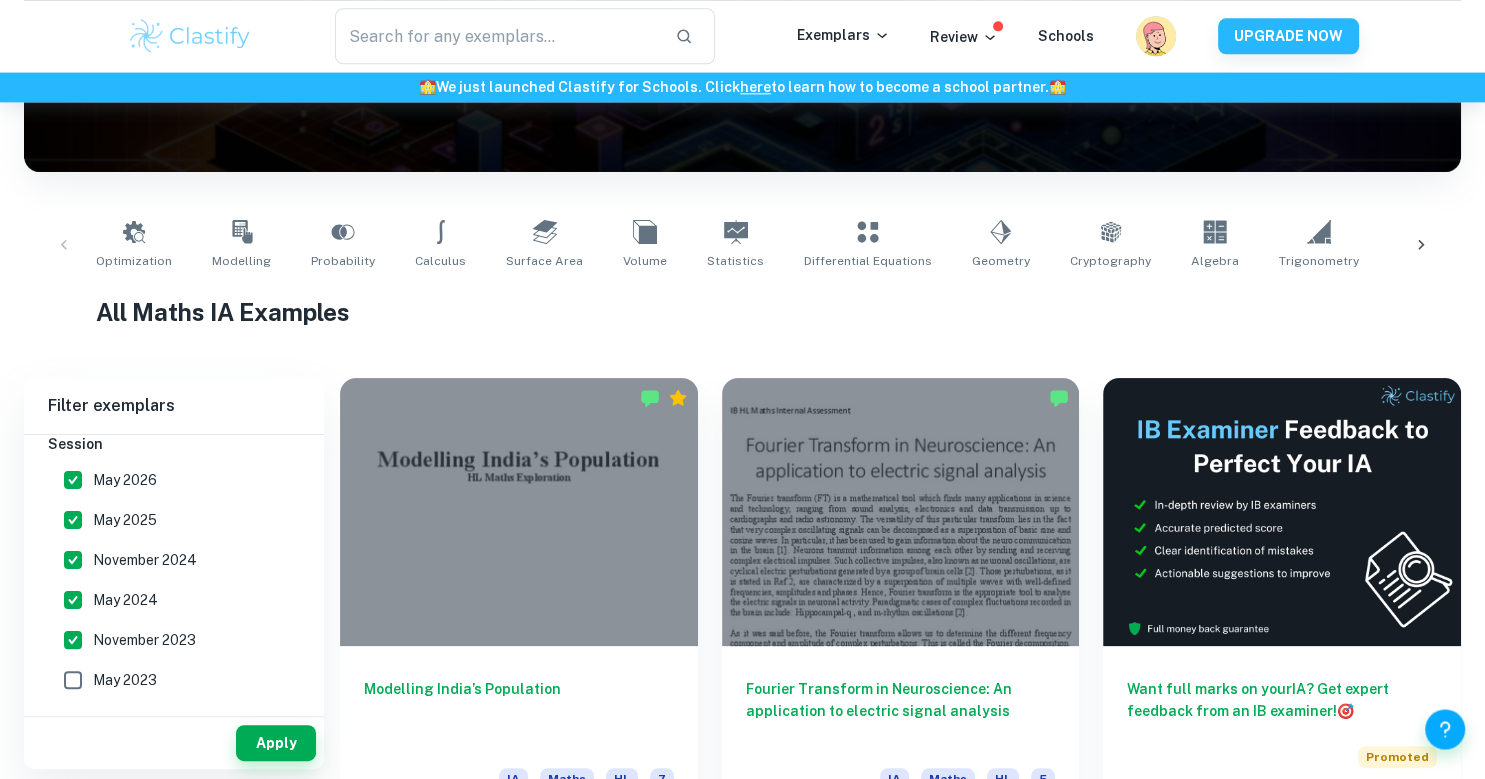 click on "May 2023" at bounding box center [73, 680] 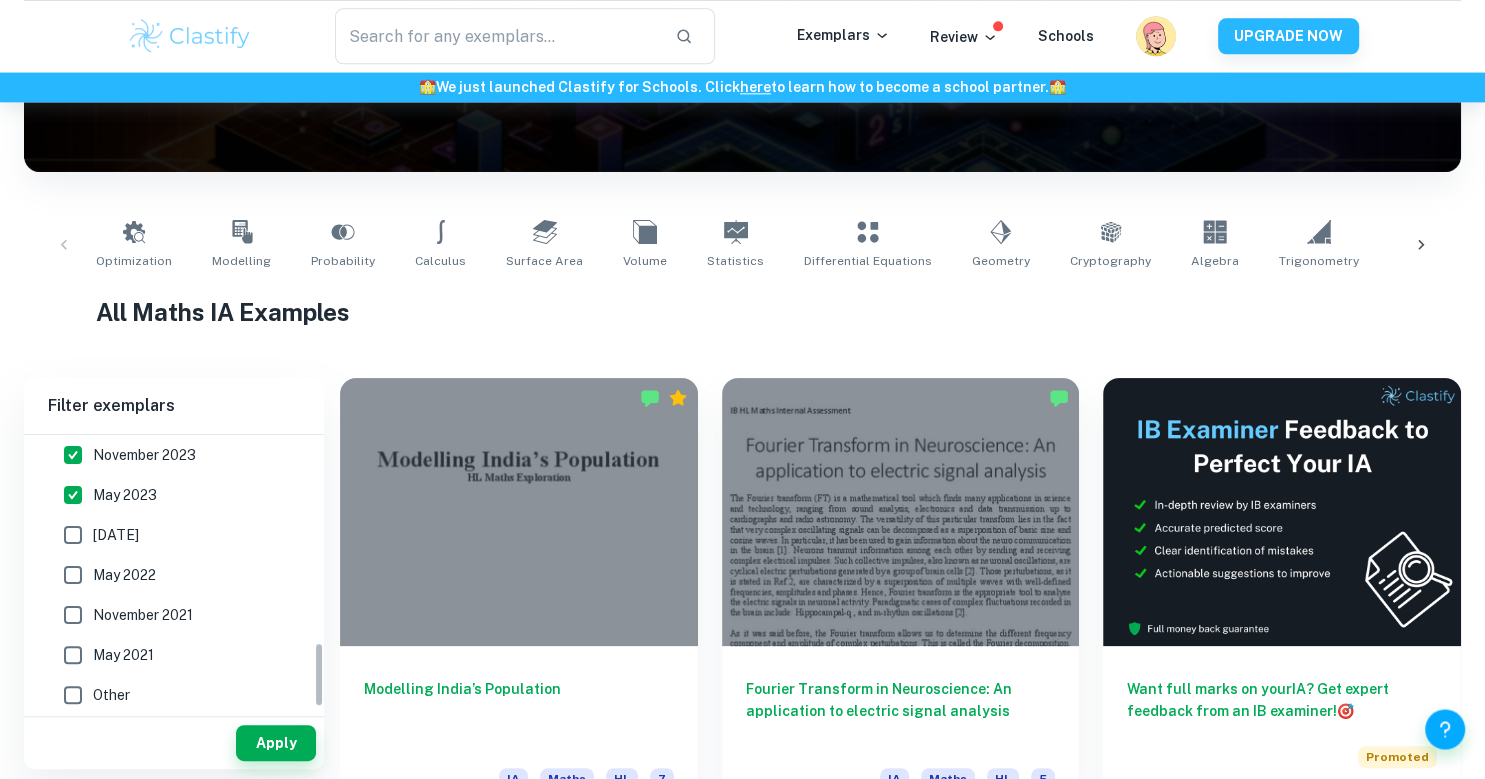scroll, scrollTop: 880, scrollLeft: 0, axis: vertical 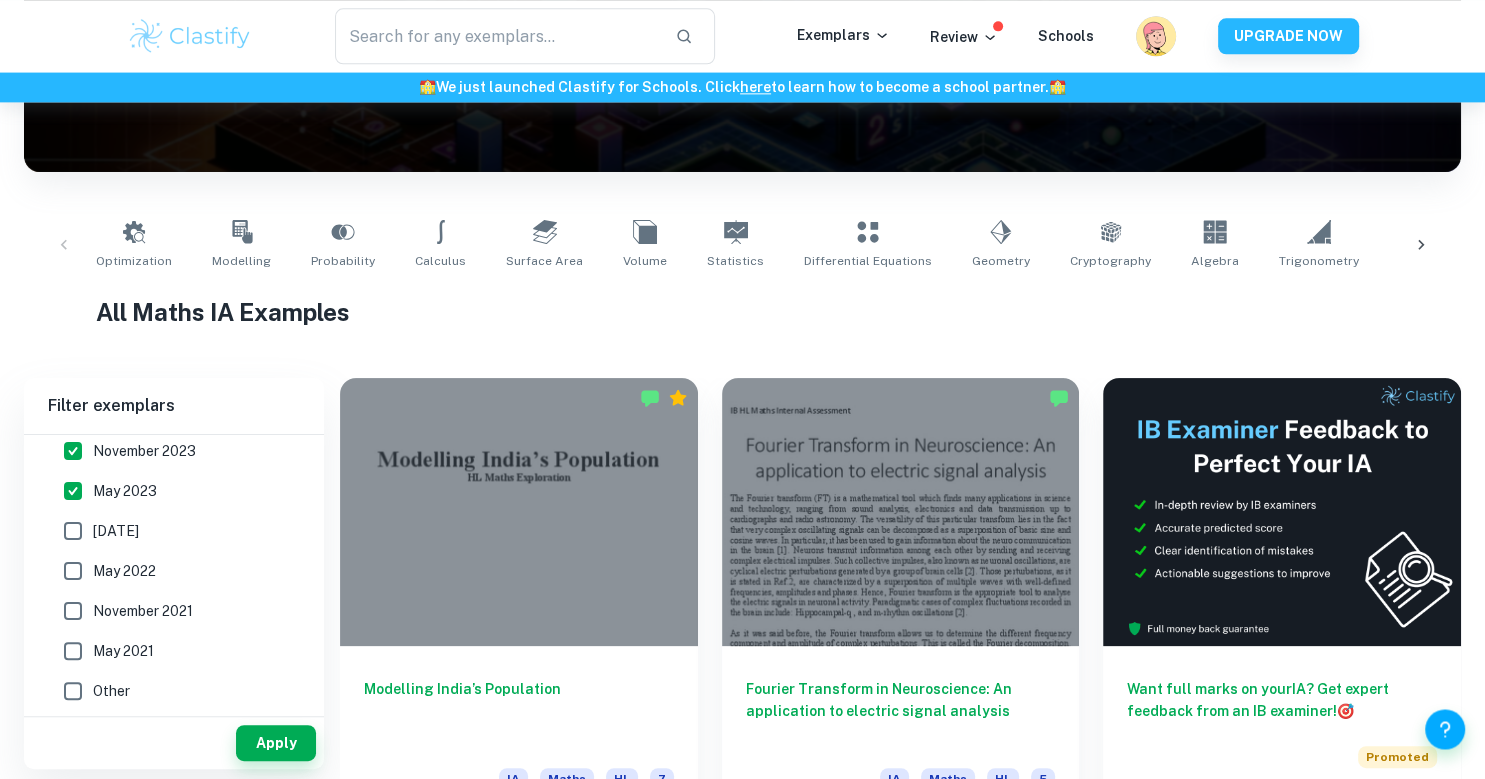 click on "[DATE]" at bounding box center [168, 531] 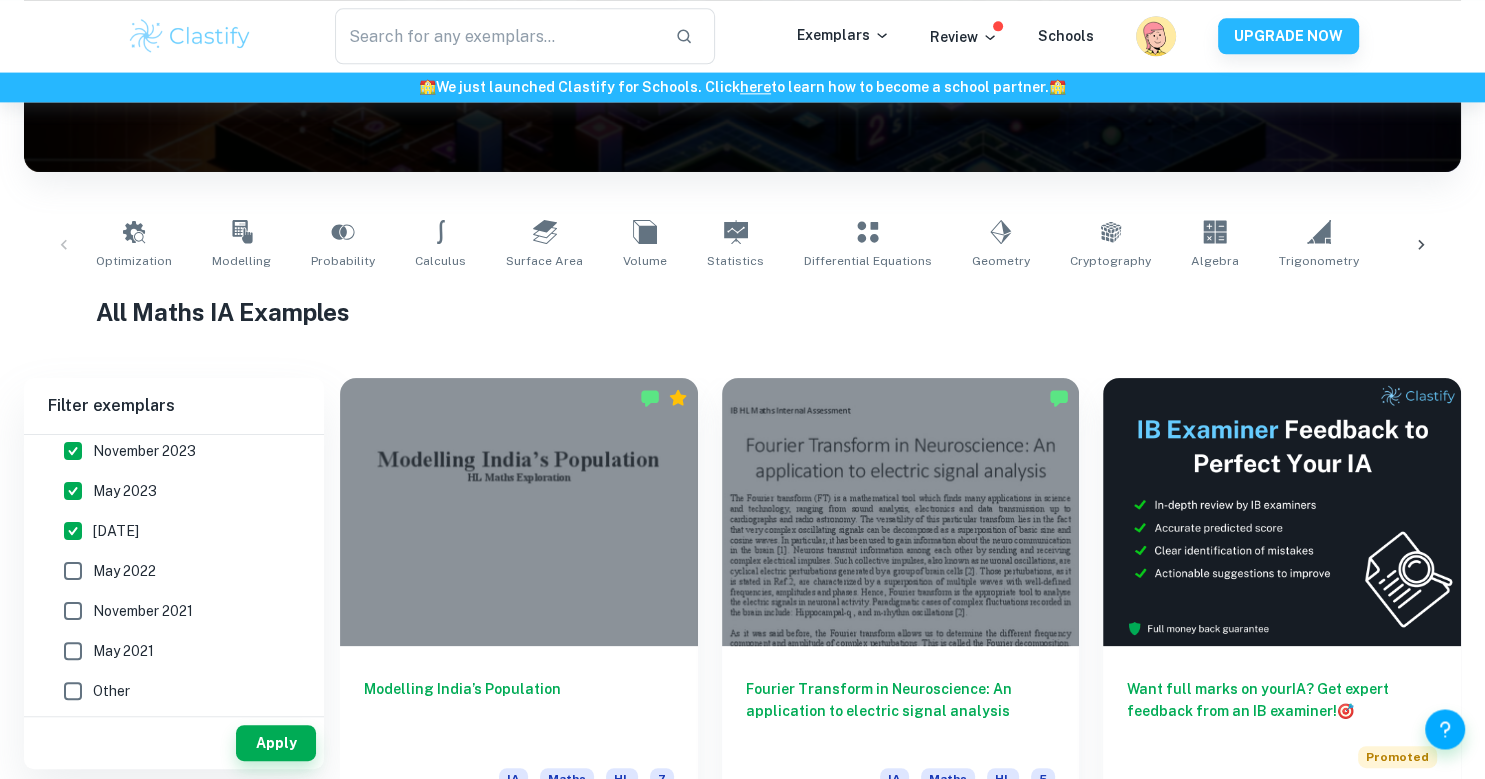 click on "May 2022" at bounding box center (168, 571) 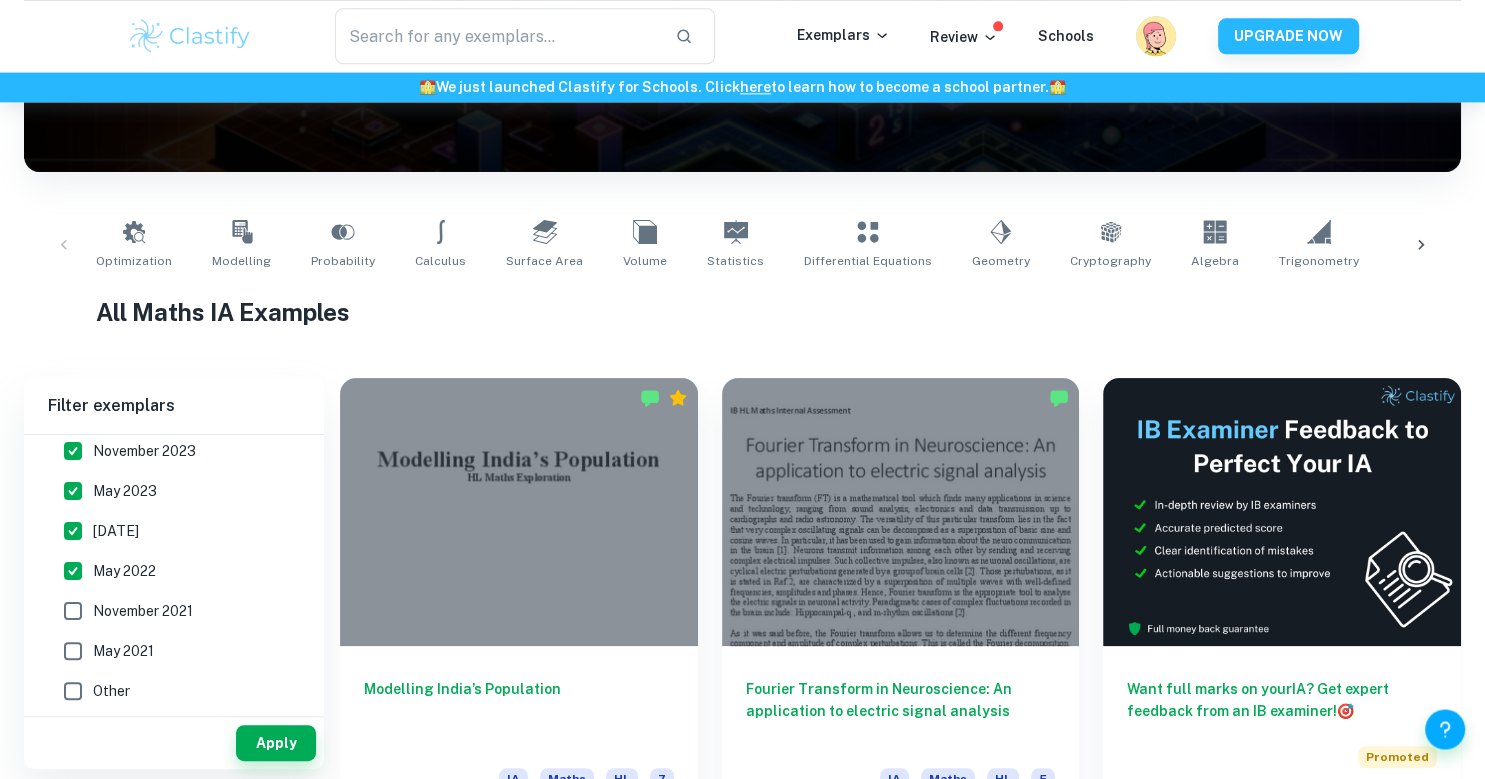 click on "Apply" at bounding box center (174, 743) 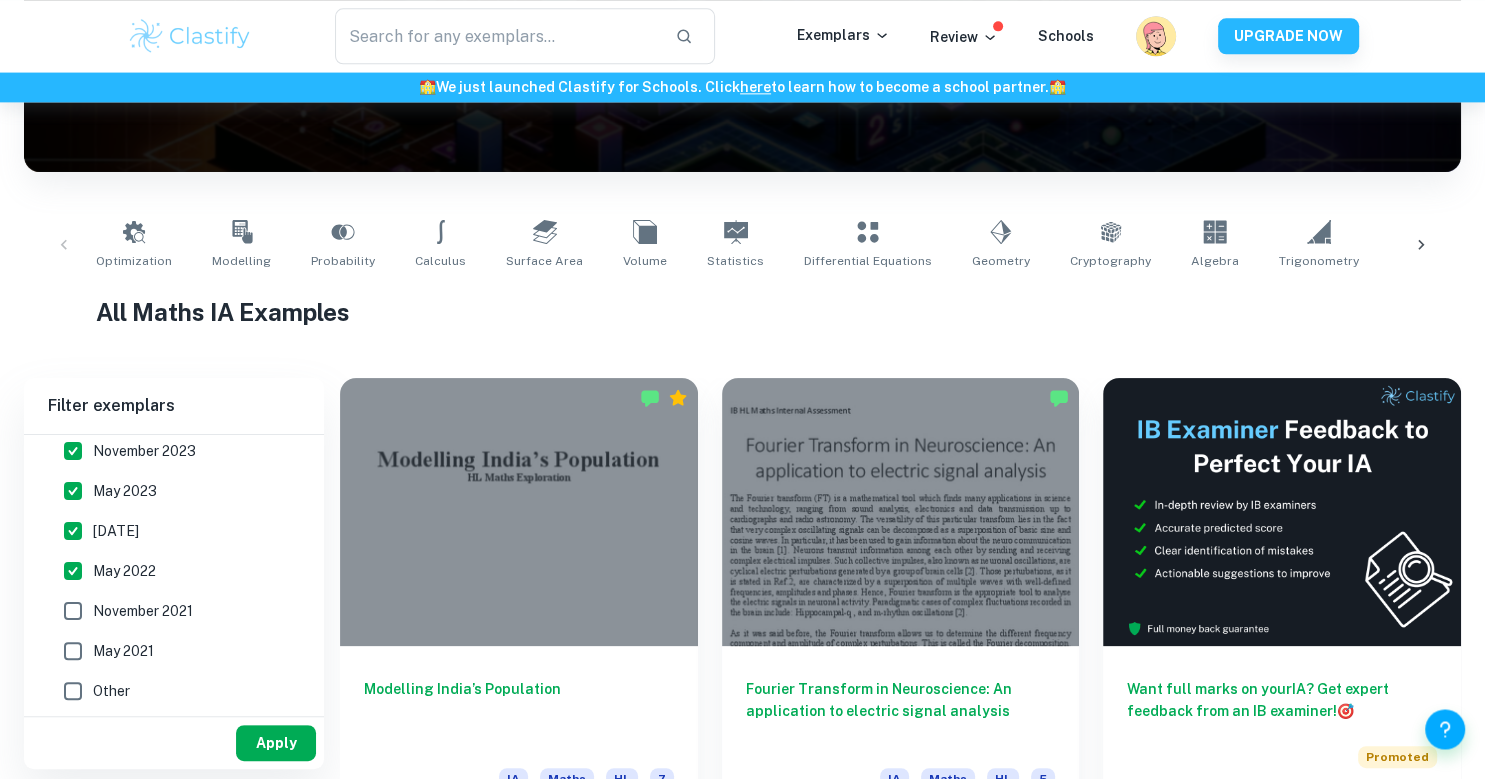 click on "Apply" at bounding box center [276, 743] 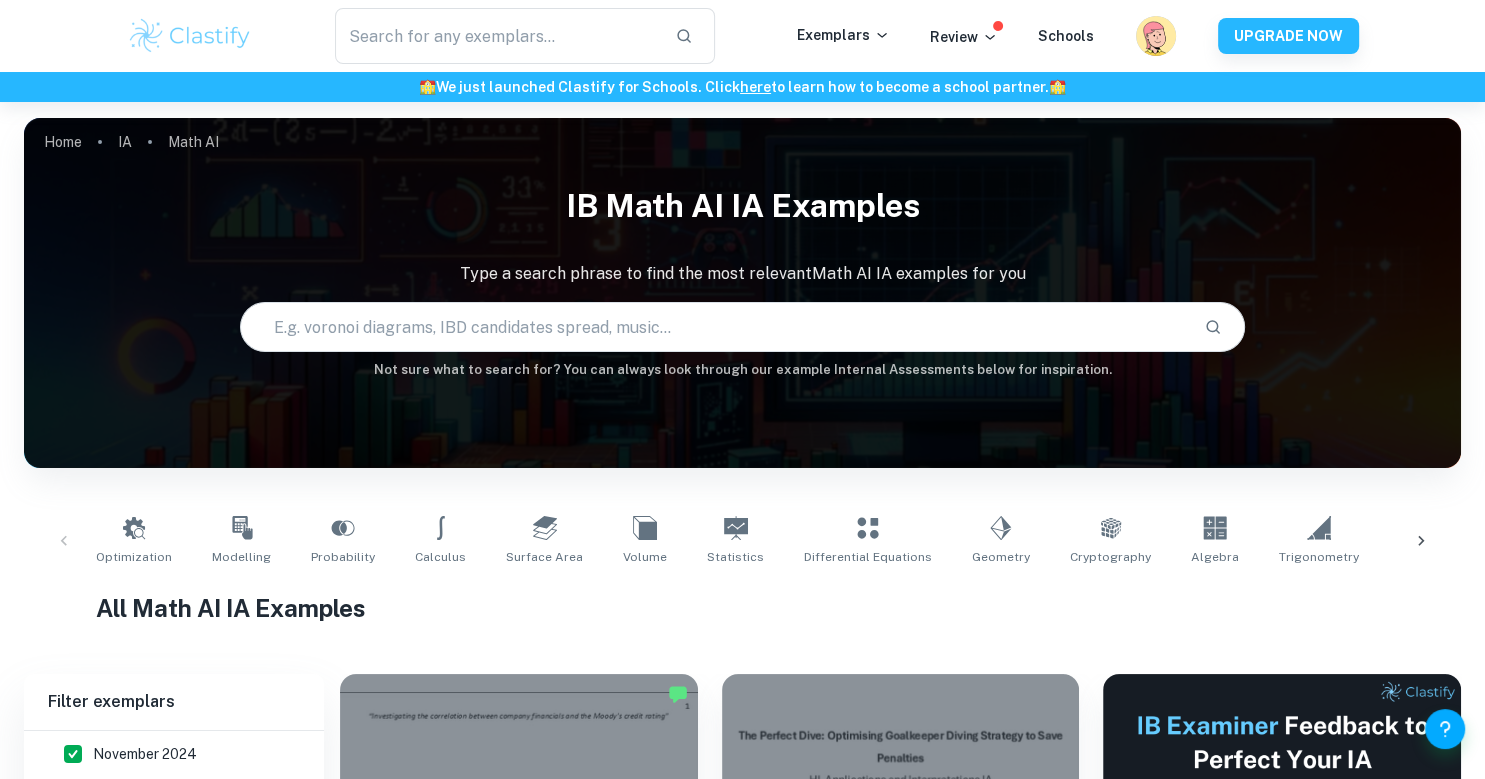 scroll, scrollTop: 401, scrollLeft: 0, axis: vertical 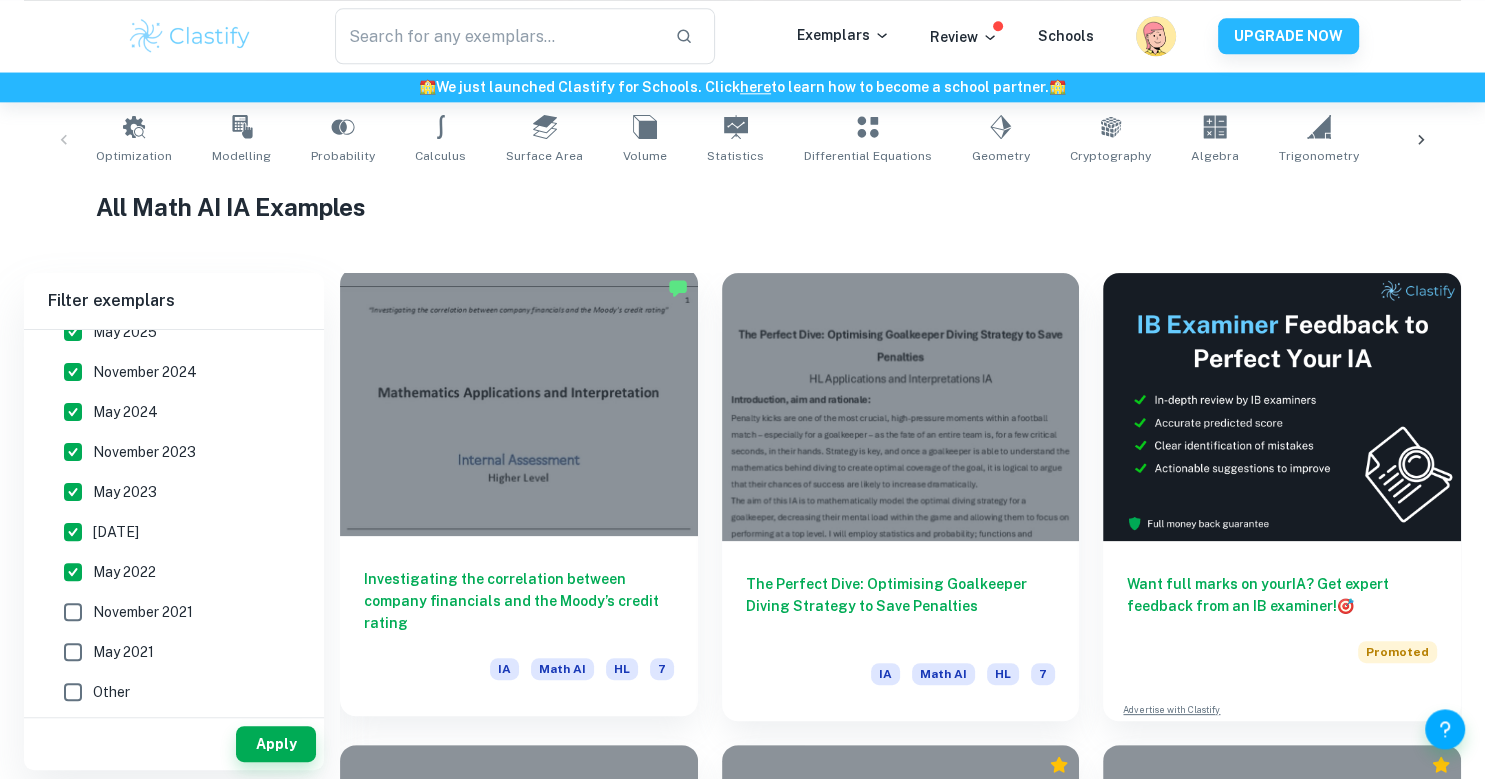 click at bounding box center (519, 402) 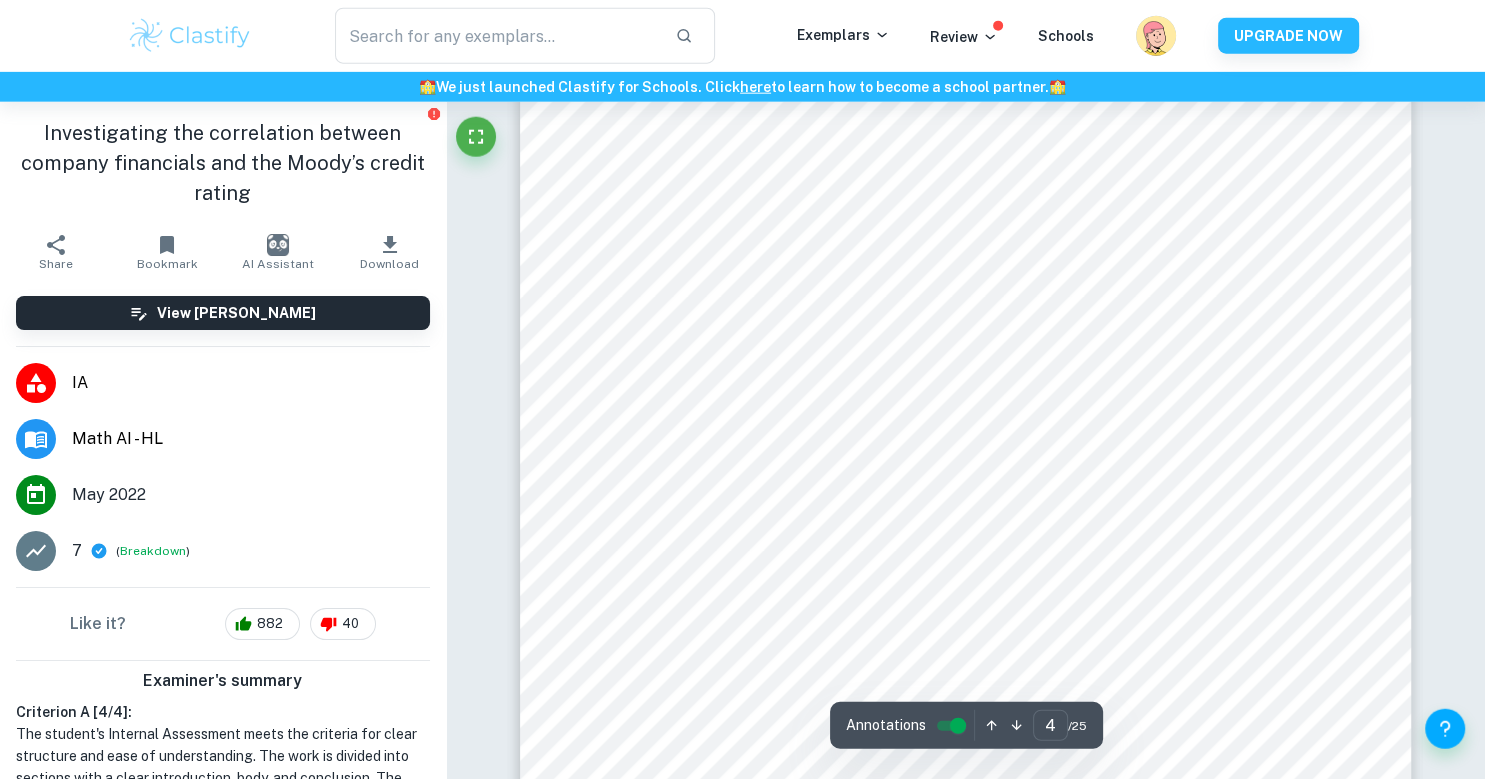 scroll, scrollTop: 4420, scrollLeft: 0, axis: vertical 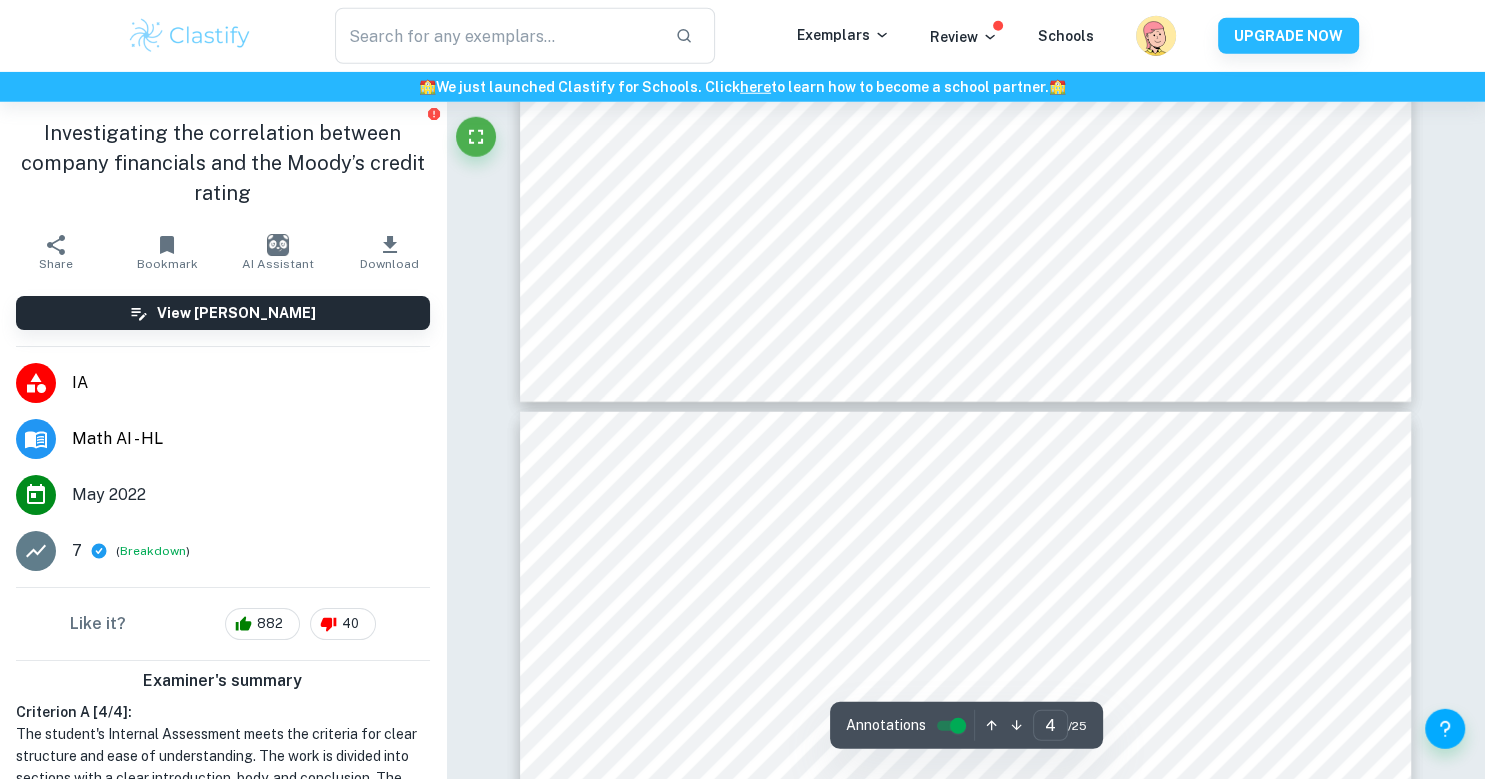 type on "5" 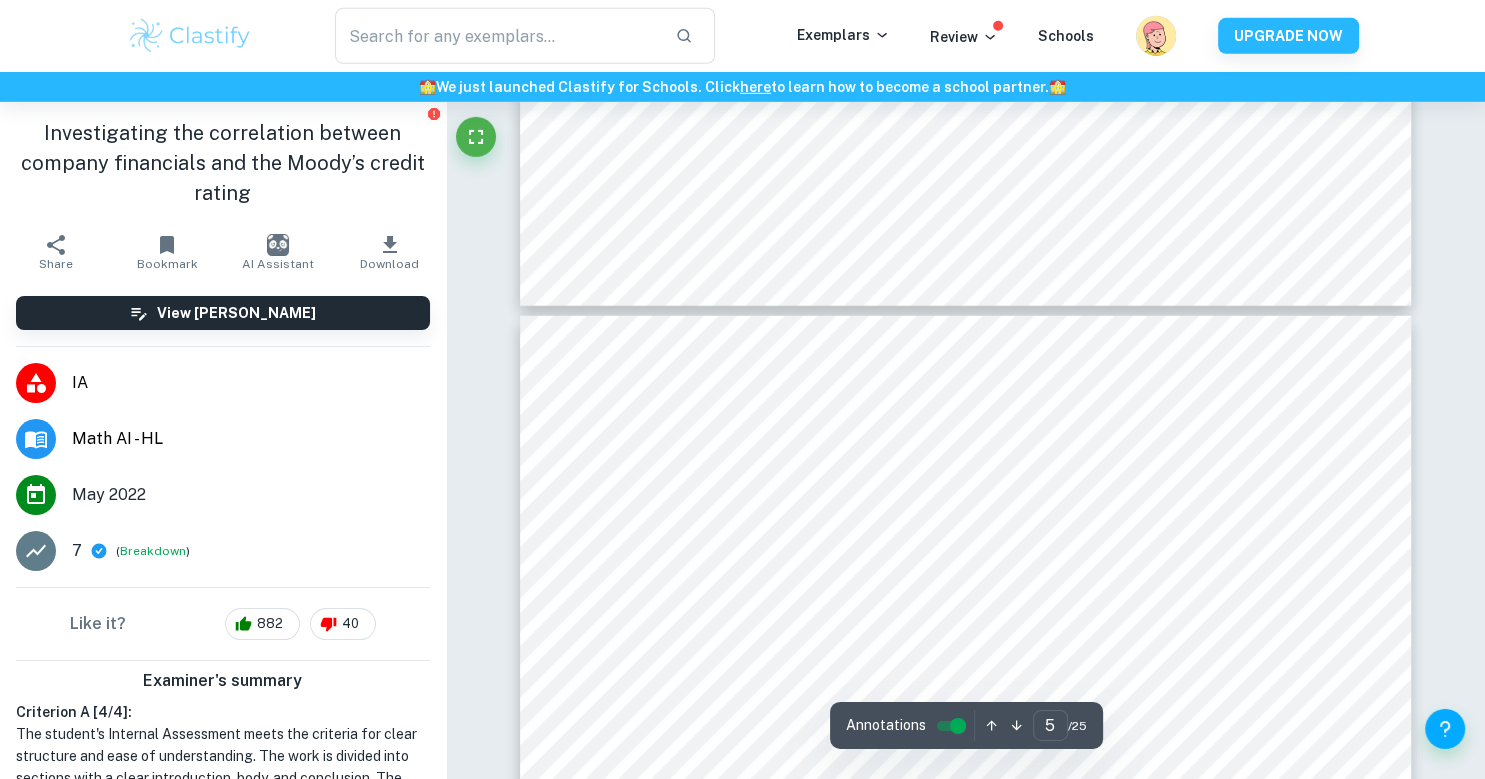scroll, scrollTop: 5174, scrollLeft: 0, axis: vertical 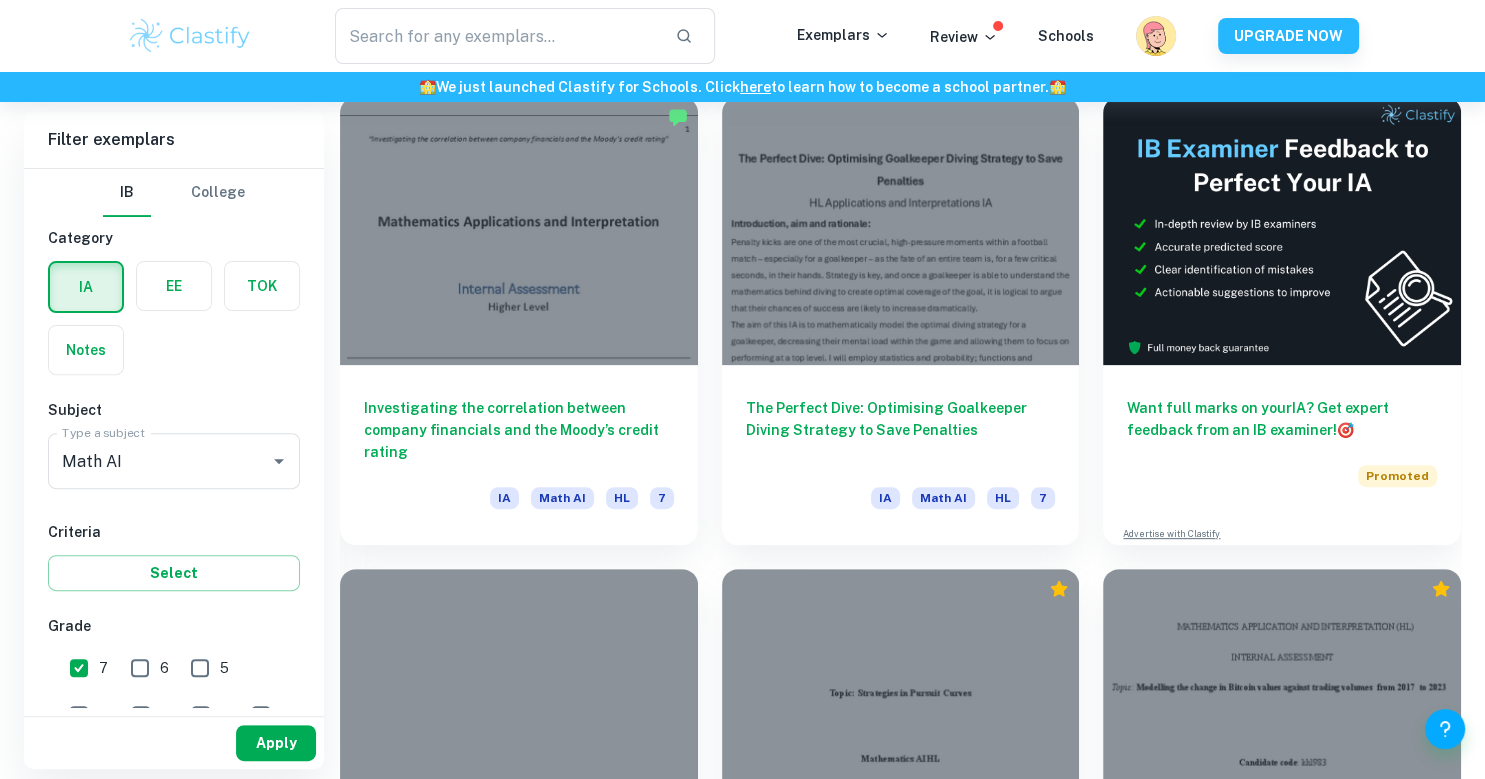 click on "Apply" at bounding box center (276, 743) 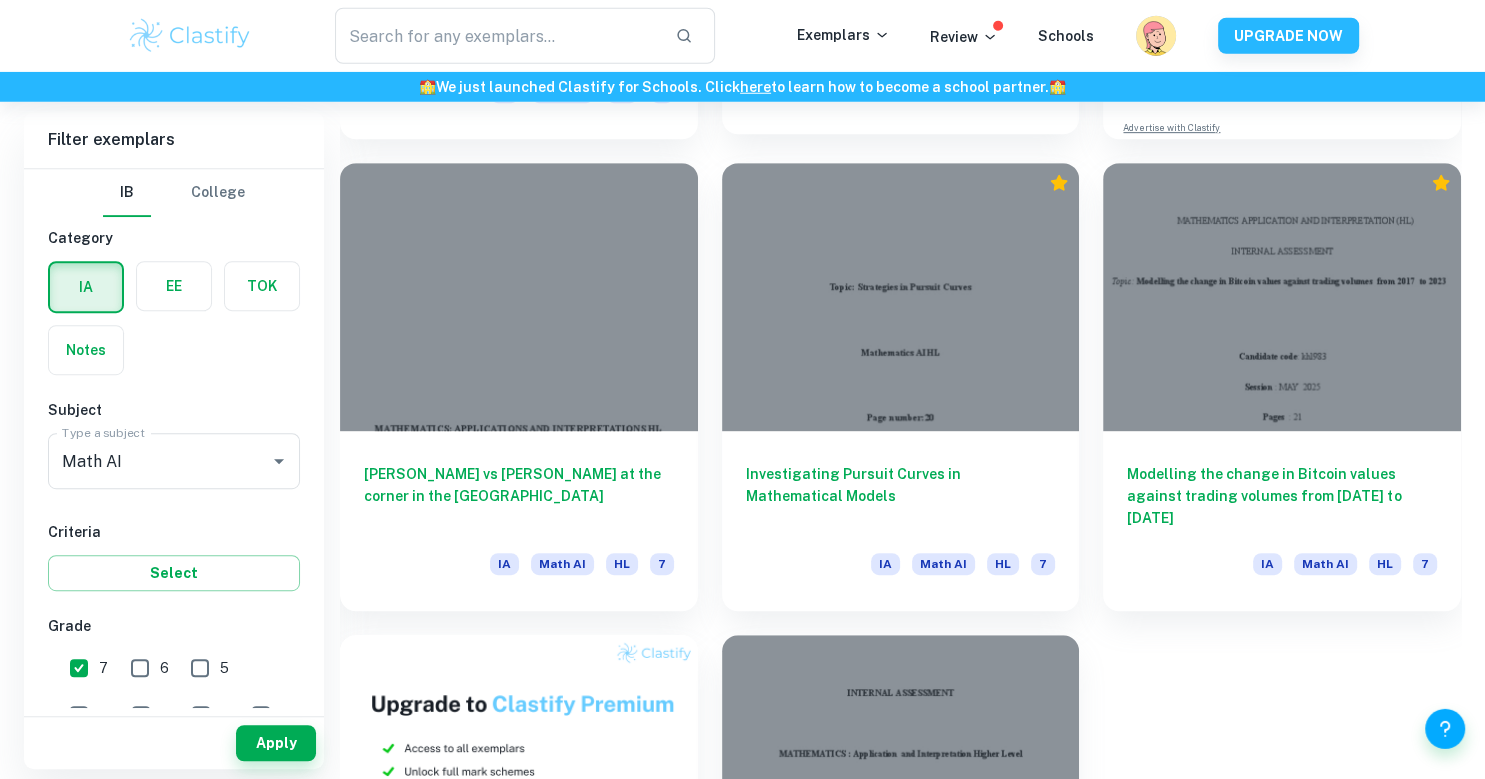 scroll, scrollTop: 1035, scrollLeft: 0, axis: vertical 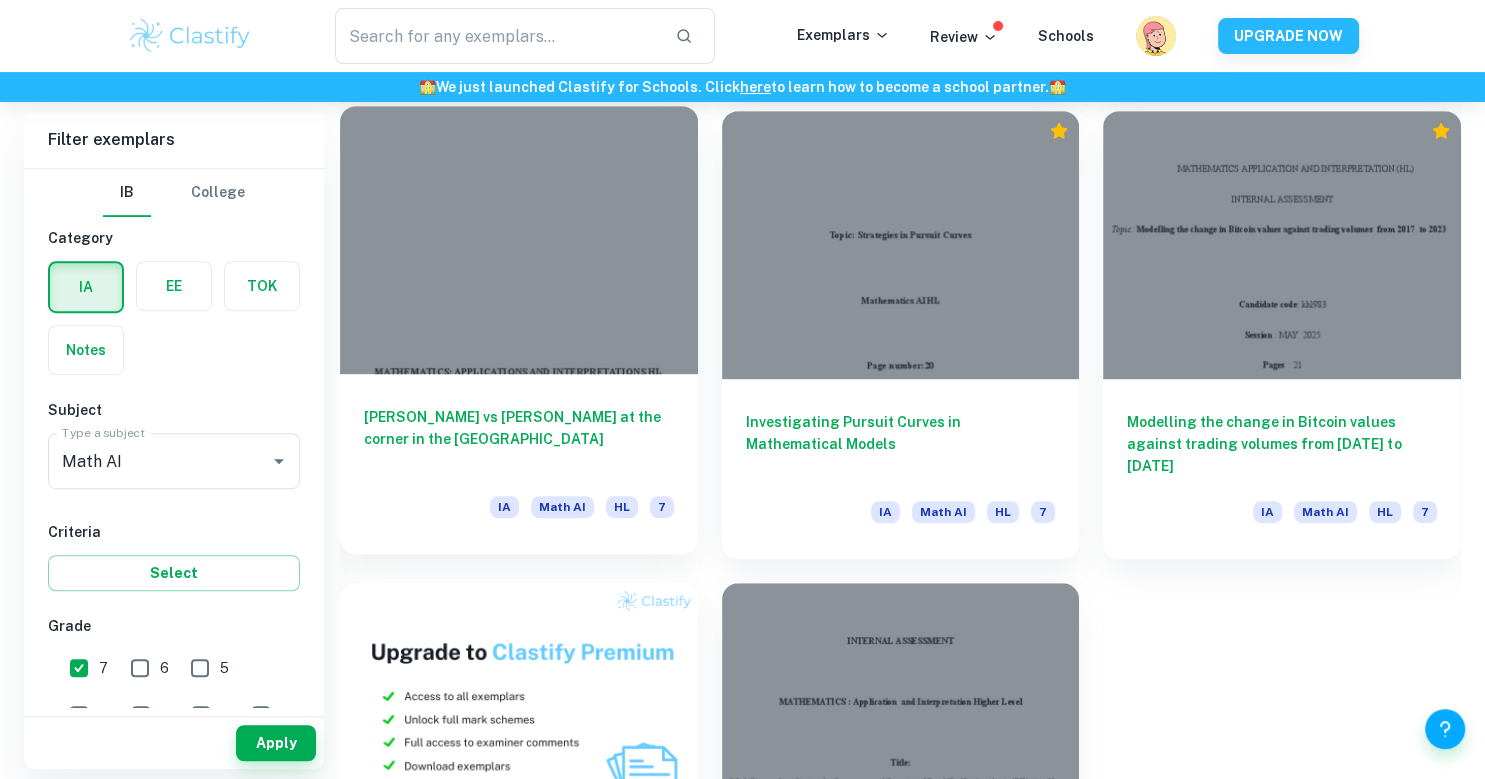 click at bounding box center (519, 240) 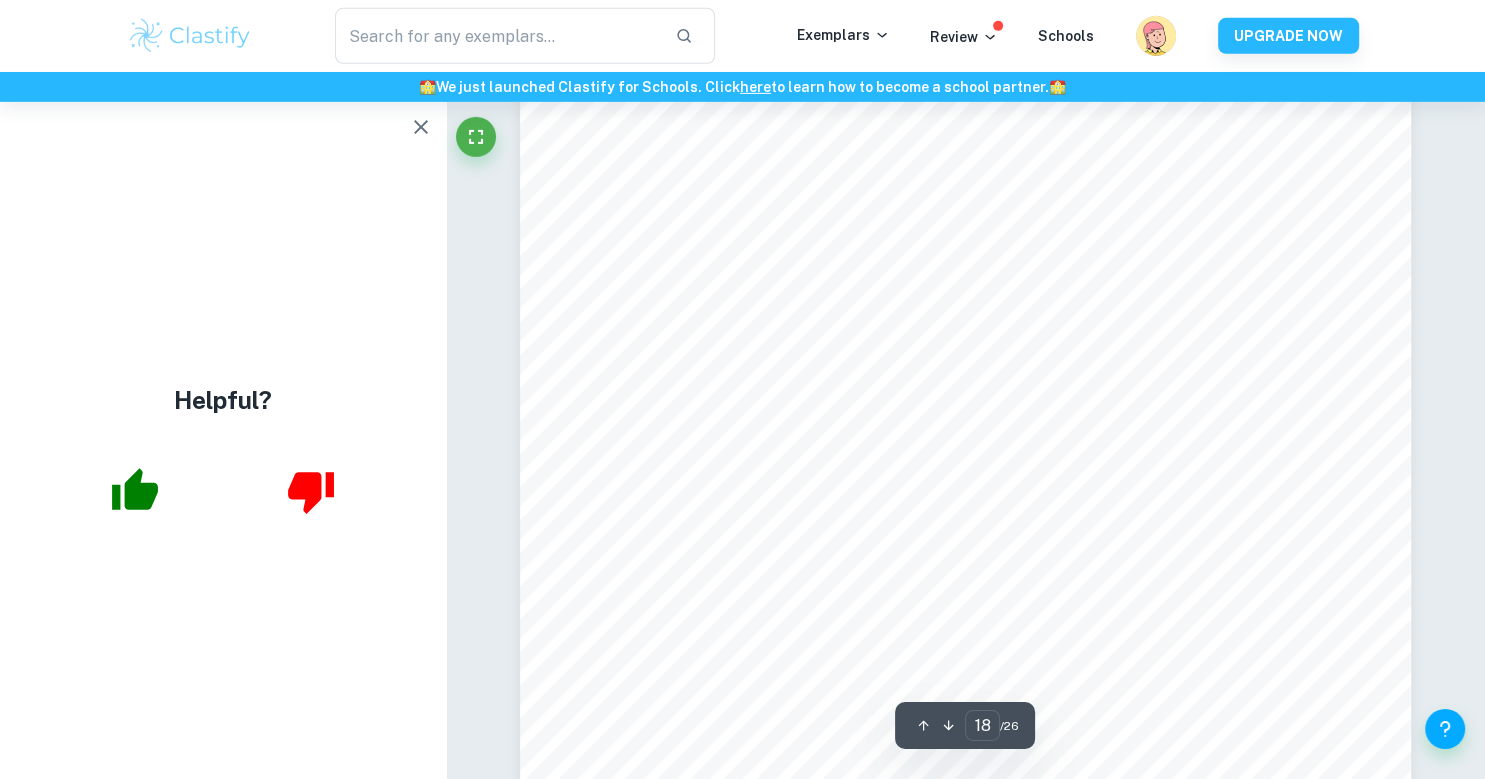 scroll, scrollTop: 22629, scrollLeft: 0, axis: vertical 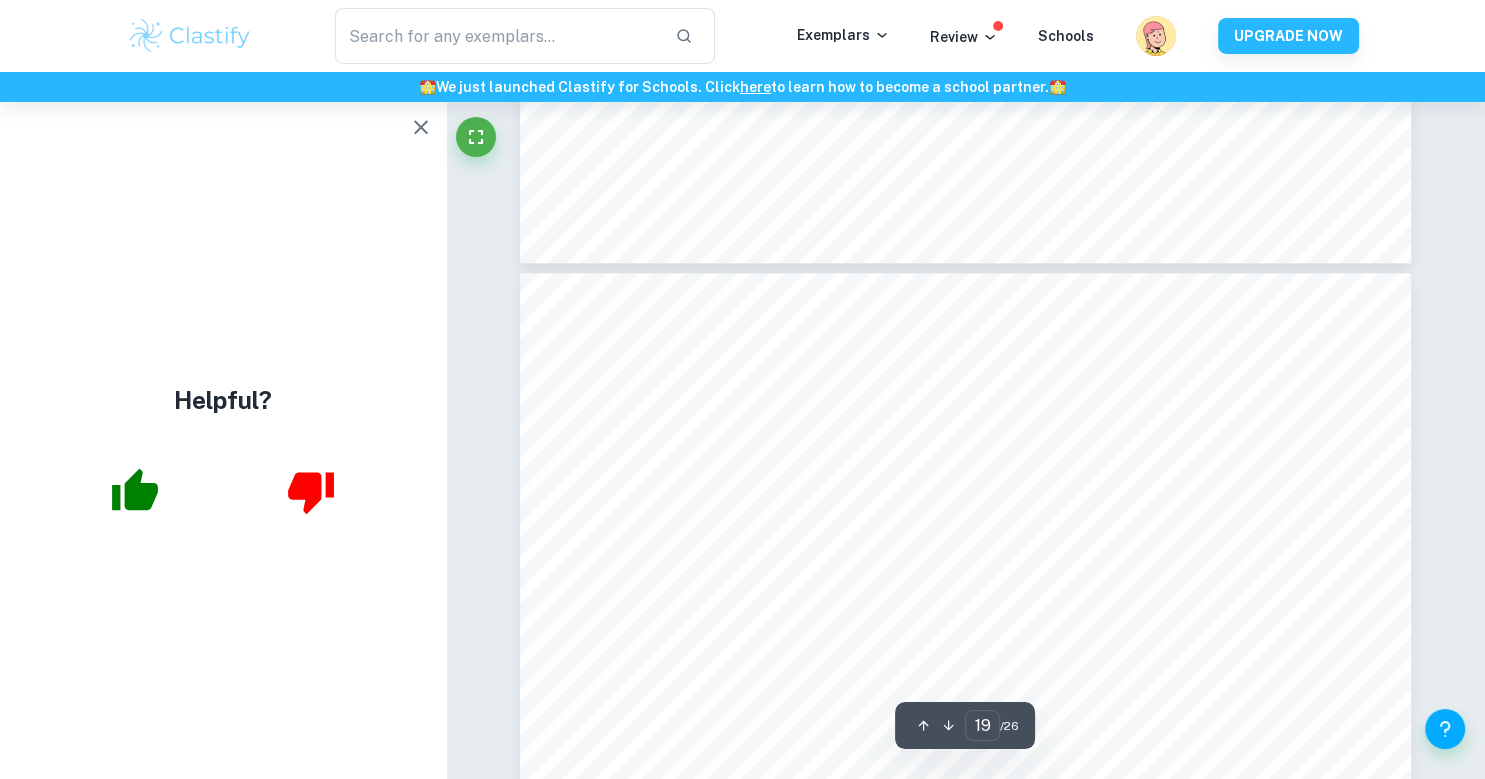 type on "20" 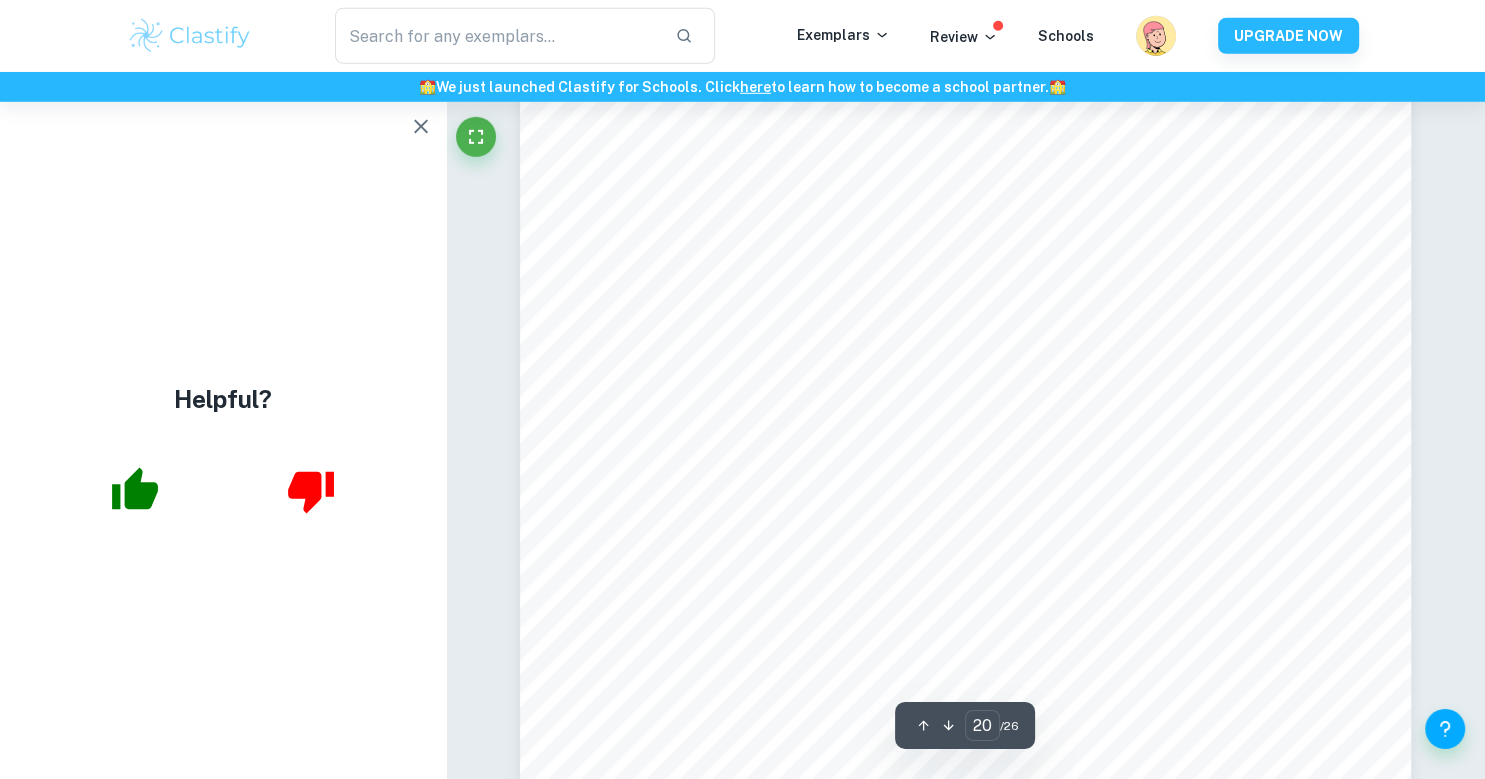 scroll, scrollTop: 25276, scrollLeft: 0, axis: vertical 